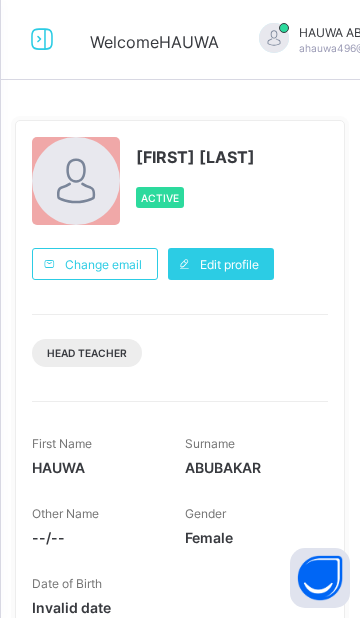 scroll, scrollTop: 0, scrollLeft: 0, axis: both 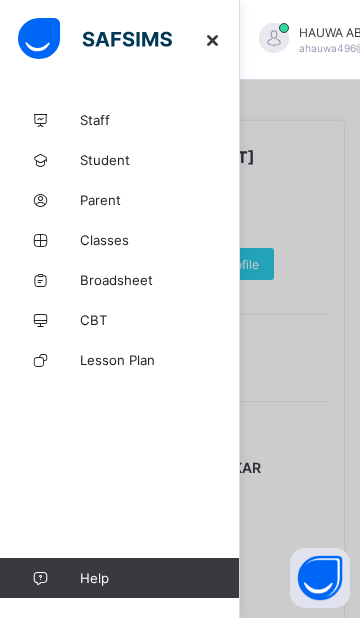 click on "Classes" at bounding box center (160, 240) 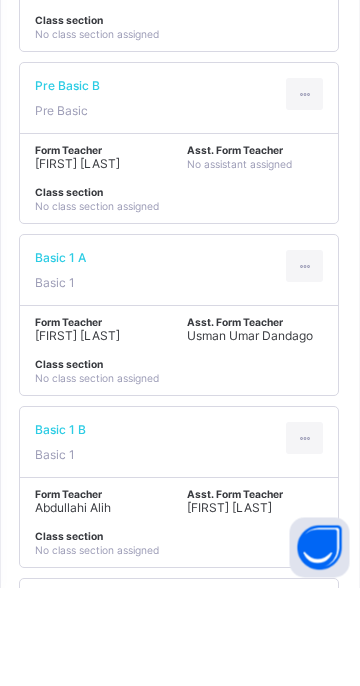 scroll, scrollTop: 1110, scrollLeft: 0, axis: vertical 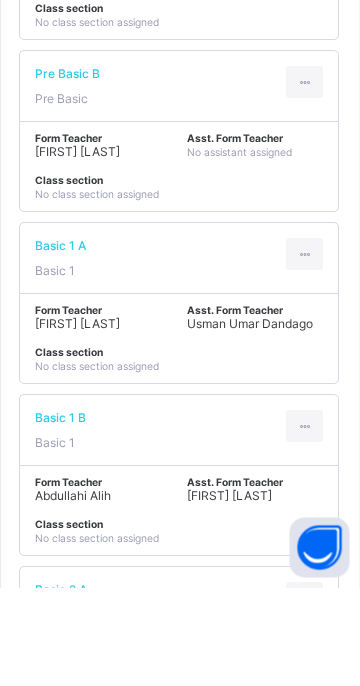 click on "Form Teacher     [FIRST] [LAST]     Asst. Form Teacher   [FIRST] [LAST]   Class section   No class section assigned" at bounding box center (180, 437) 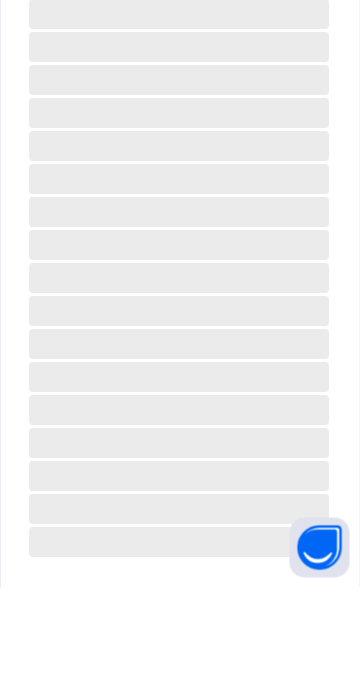 scroll, scrollTop: 689, scrollLeft: 0, axis: vertical 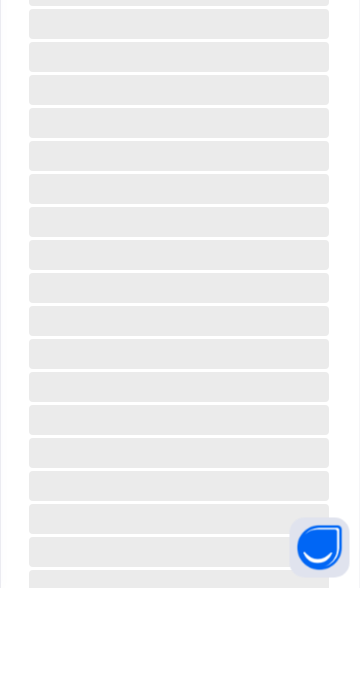 click on "‌" at bounding box center [180, 387] 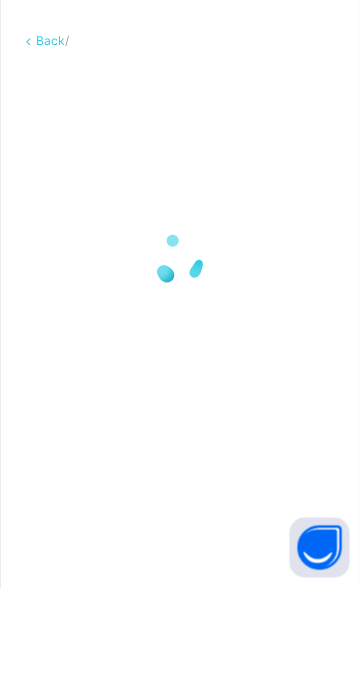 scroll, scrollTop: 0, scrollLeft: 0, axis: both 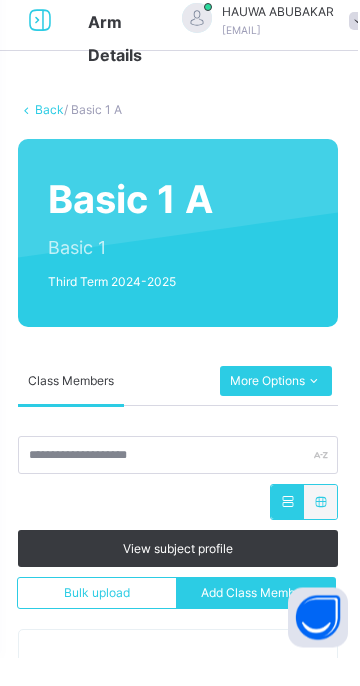 click on "More Options" at bounding box center [278, 410] 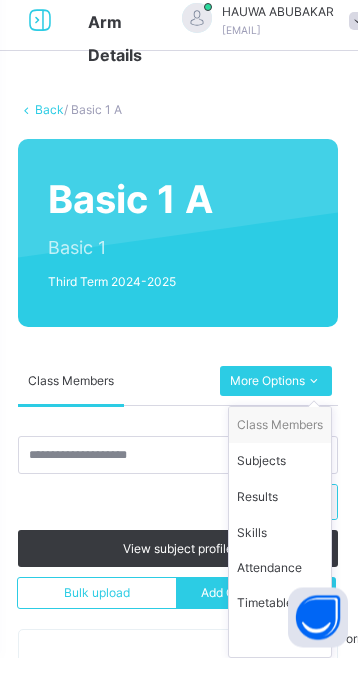 click on "Results" at bounding box center (282, 526) 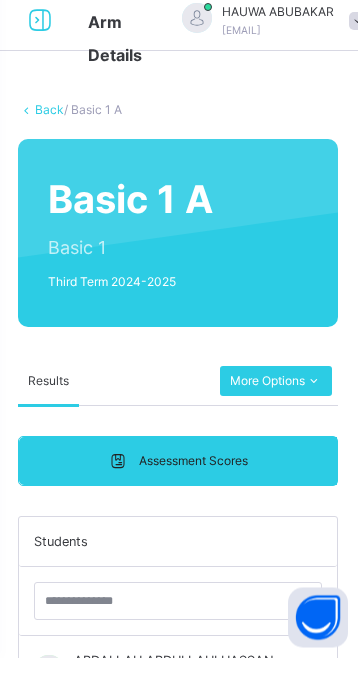scroll, scrollTop: 212, scrollLeft: 0, axis: vertical 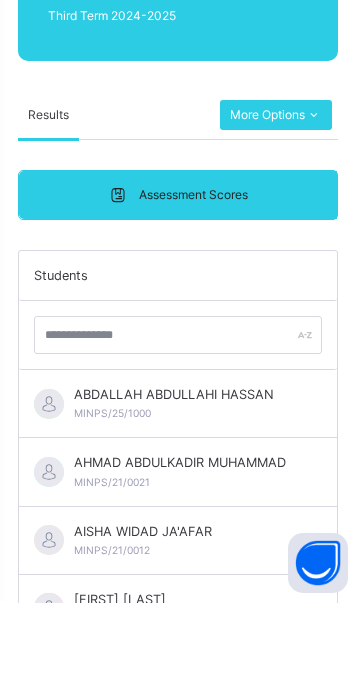 click on "ABDALLAH ABDULLAHI HASSAN" at bounding box center (176, 477) 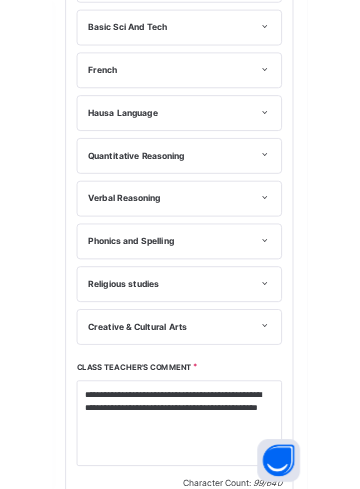scroll, scrollTop: 1379, scrollLeft: 0, axis: vertical 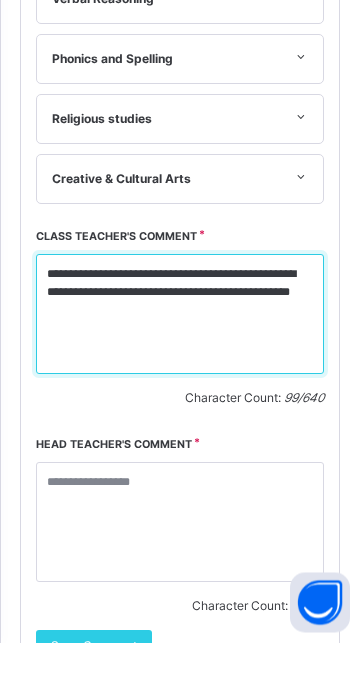 click on "**********" at bounding box center [180, 358] 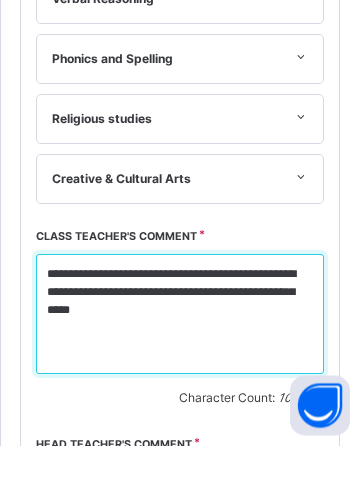 click on "**********" at bounding box center (180, 358) 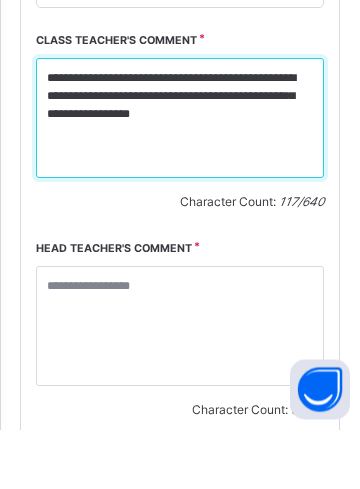 scroll, scrollTop: 1612, scrollLeft: 0, axis: vertical 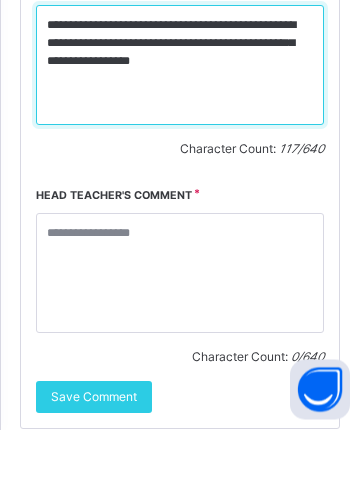 type on "**********" 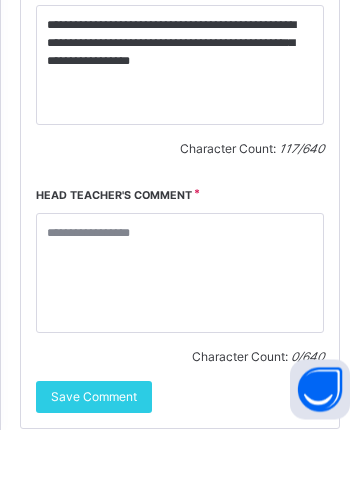 click on "Save Comment" at bounding box center (94, 457) 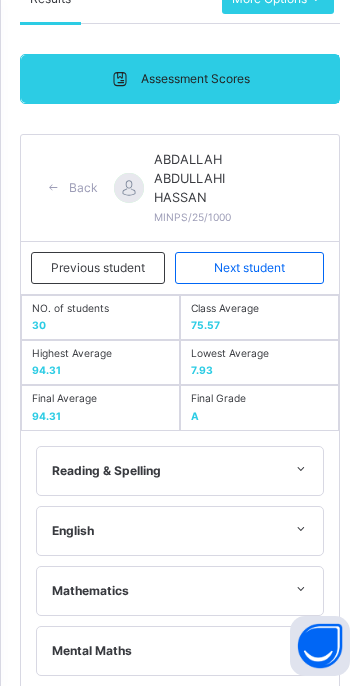 scroll, scrollTop: 400, scrollLeft: 0, axis: vertical 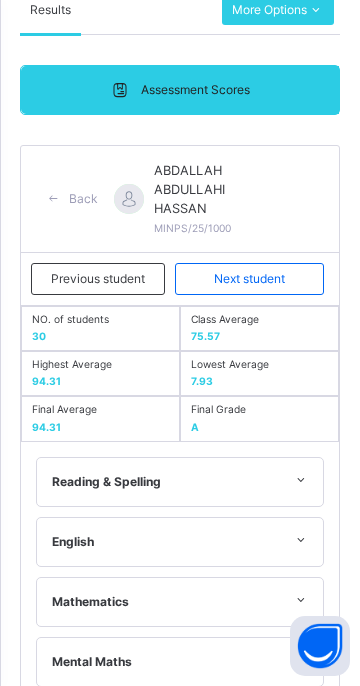 click on "Next student" at bounding box center [249, 279] 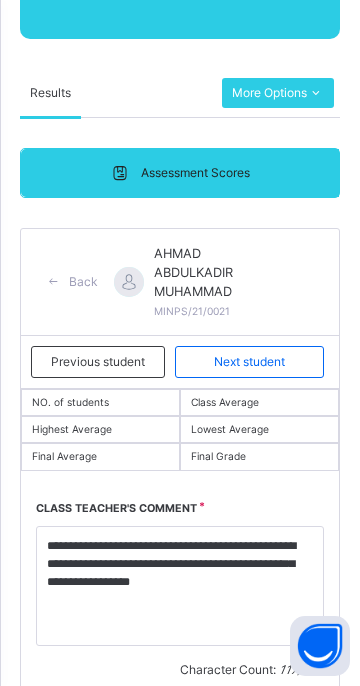 scroll, scrollTop: 315, scrollLeft: 0, axis: vertical 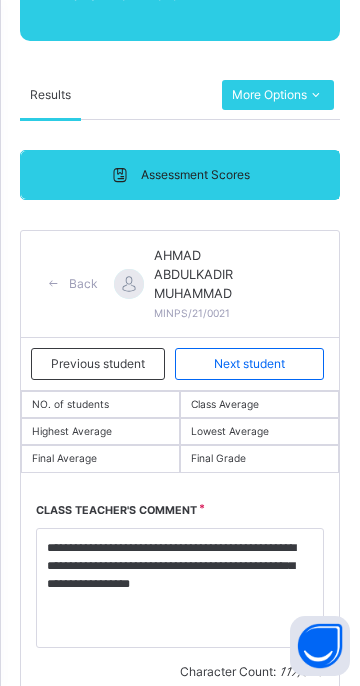 click on "Previous student" at bounding box center (98, 364) 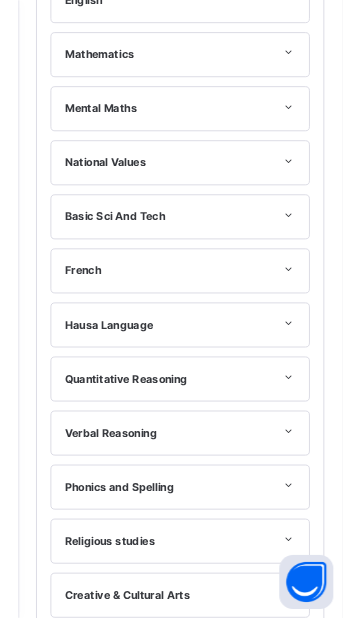 scroll, scrollTop: 471, scrollLeft: 0, axis: vertical 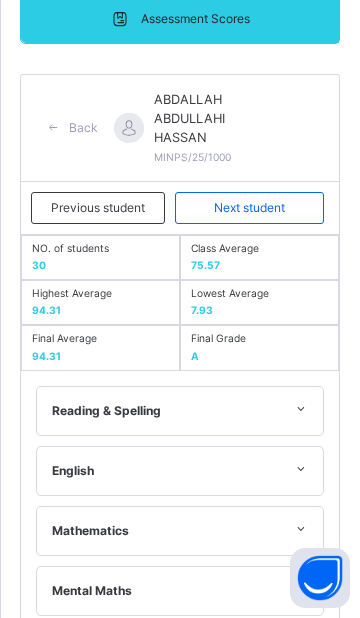 click on "Next student" at bounding box center (249, 208) 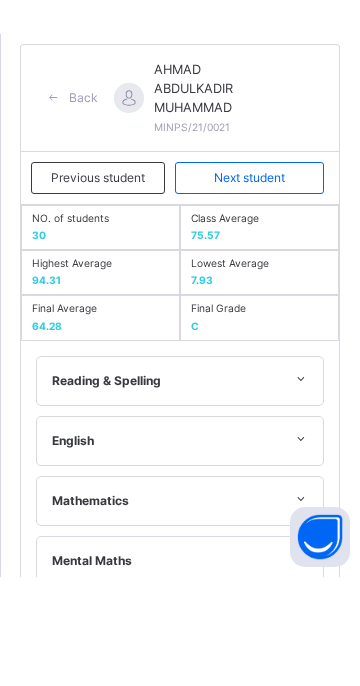 scroll, scrollTop: 1229, scrollLeft: 0, axis: vertical 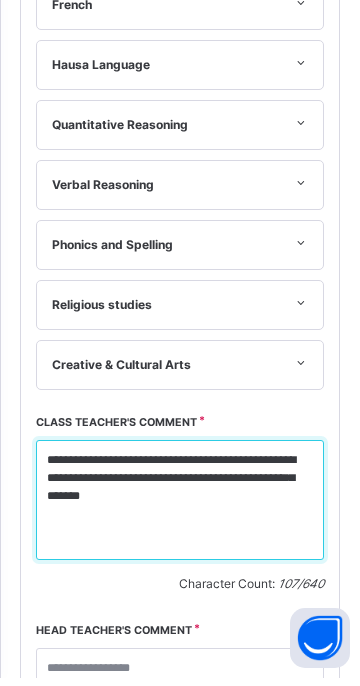 click on "**********" at bounding box center [180, 508] 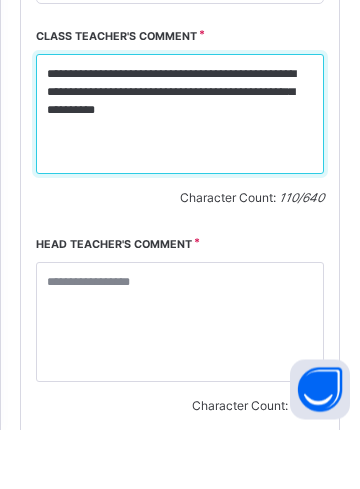 scroll, scrollTop: 1577, scrollLeft: 0, axis: vertical 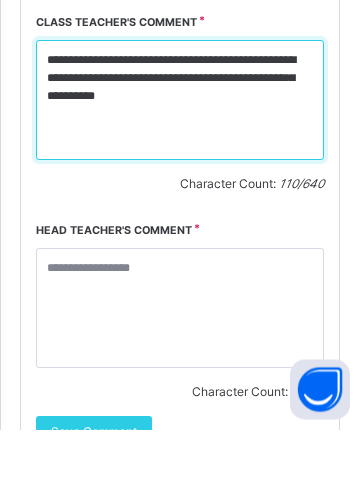 click on "**********" at bounding box center (180, 160) 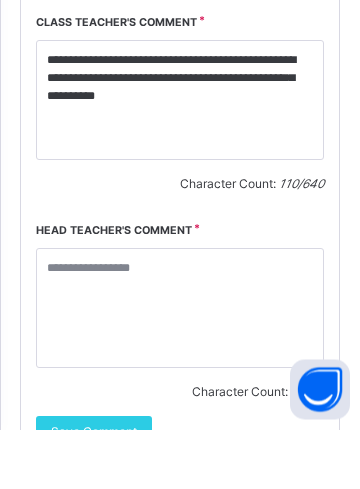 click on "Save Comment" at bounding box center (94, 492) 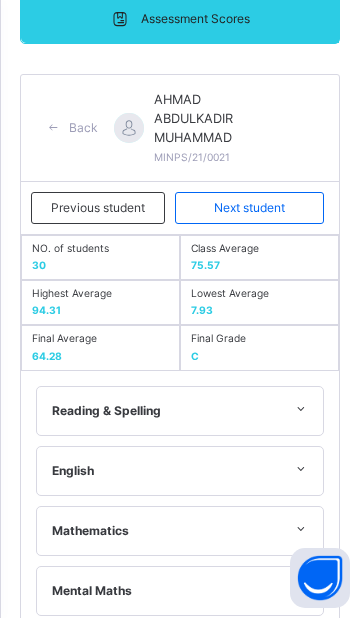 scroll, scrollTop: 468, scrollLeft: 0, axis: vertical 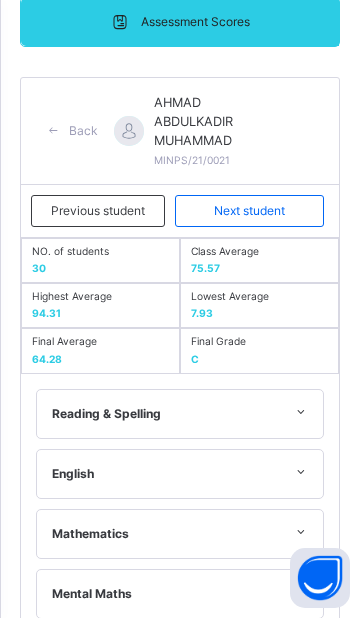 click on "Next student" at bounding box center (249, 211) 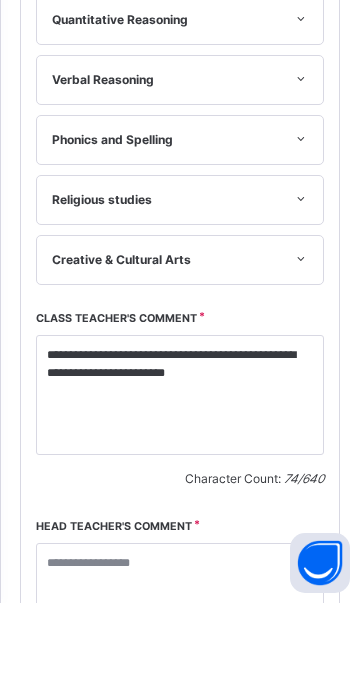 scroll, scrollTop: 1243, scrollLeft: 0, axis: vertical 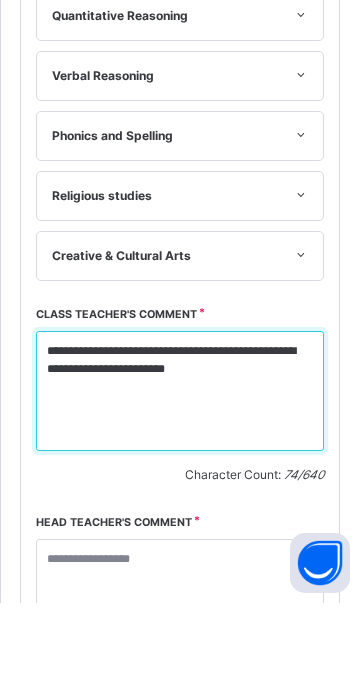 click on "**********" at bounding box center [180, 474] 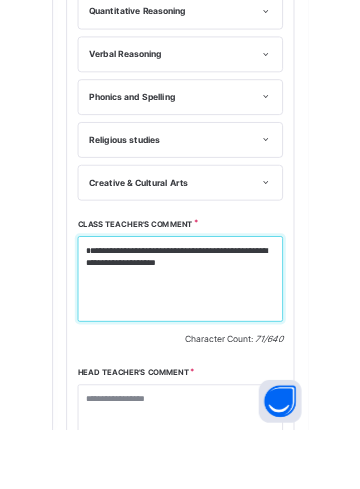 scroll, scrollTop: 1266, scrollLeft: 0, axis: vertical 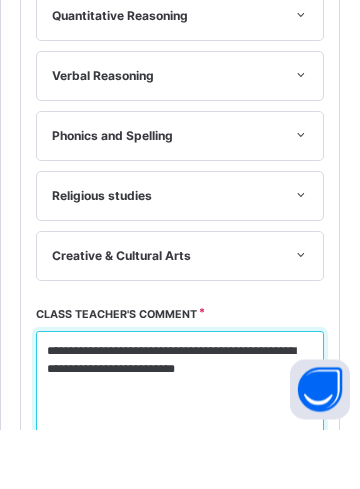 click on "**********" at bounding box center (180, 451) 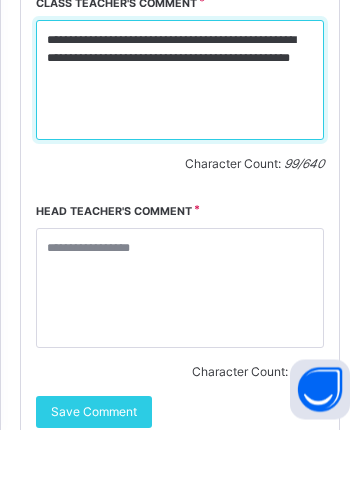 scroll, scrollTop: 1593, scrollLeft: 0, axis: vertical 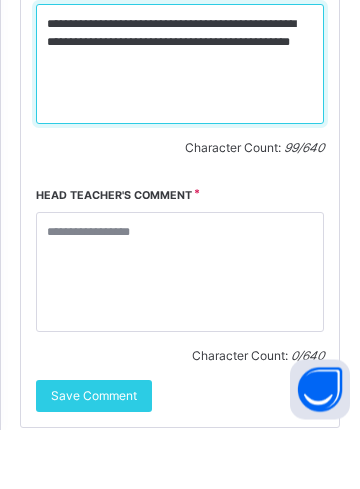 type on "**********" 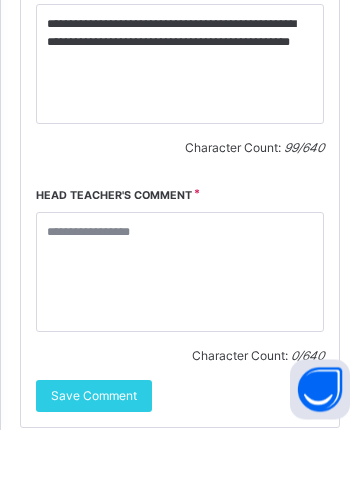 click on "Save Comment" at bounding box center [94, 456] 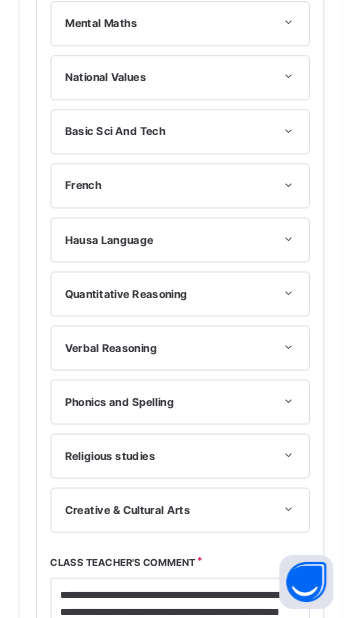 scroll, scrollTop: 529, scrollLeft: 0, axis: vertical 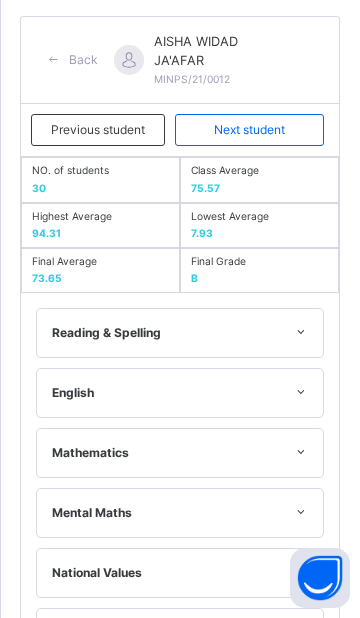 click on "Next student" at bounding box center [249, 130] 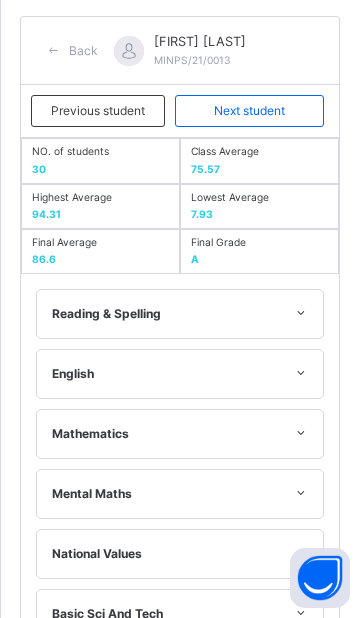 click on "Reading & Spelling" at bounding box center (180, 314) 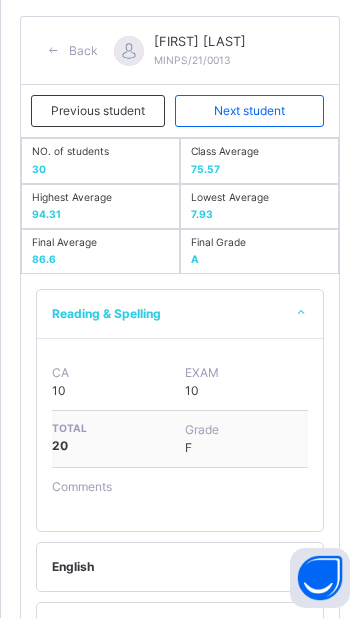 click at bounding box center [300, 313] 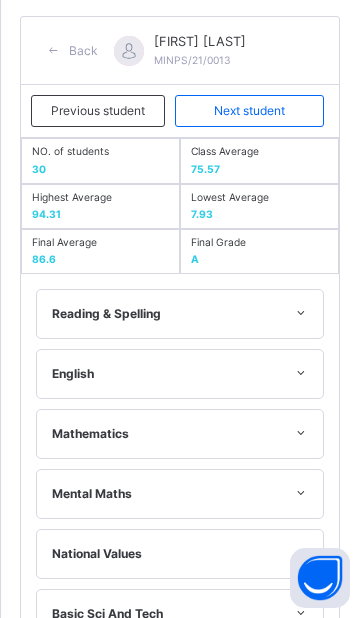 click on "English" at bounding box center [180, 374] 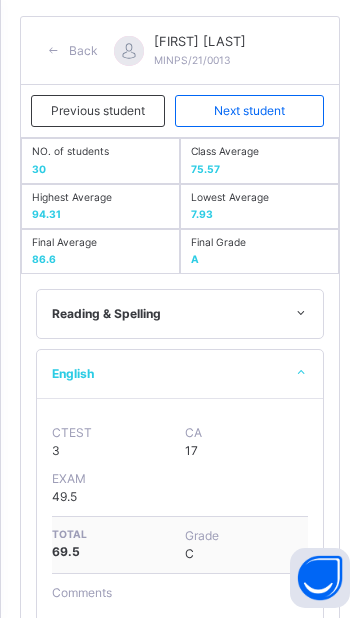 click on "English" at bounding box center [180, 374] 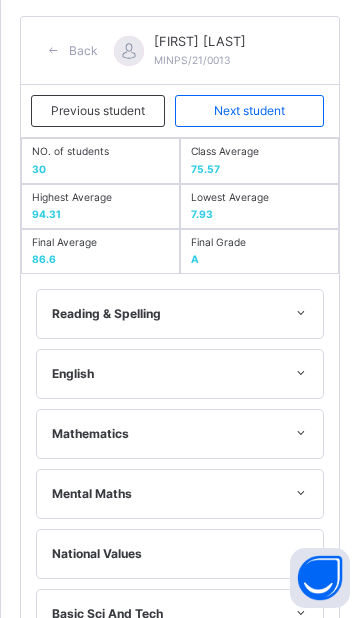 click on "Mental Maths" at bounding box center (180, 494) 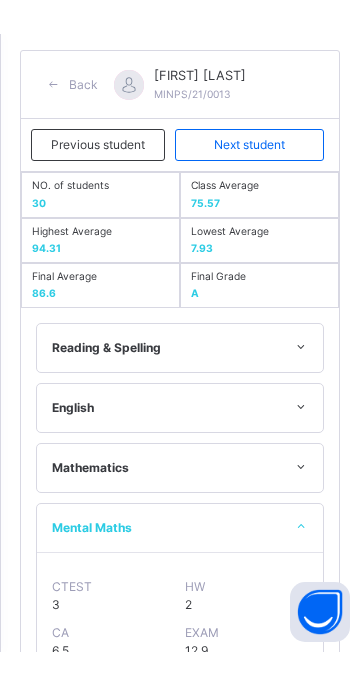 scroll, scrollTop: 592, scrollLeft: 0, axis: vertical 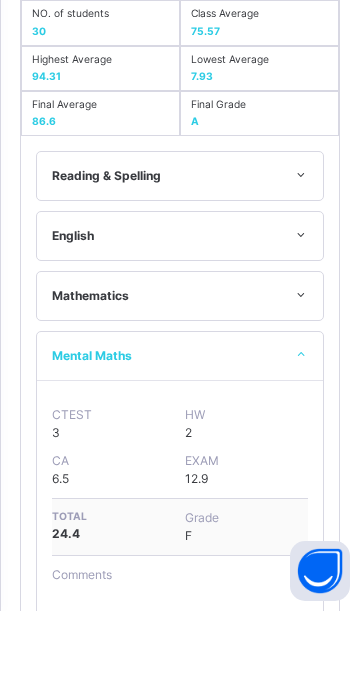 click on "Mental Maths" at bounding box center [180, 431] 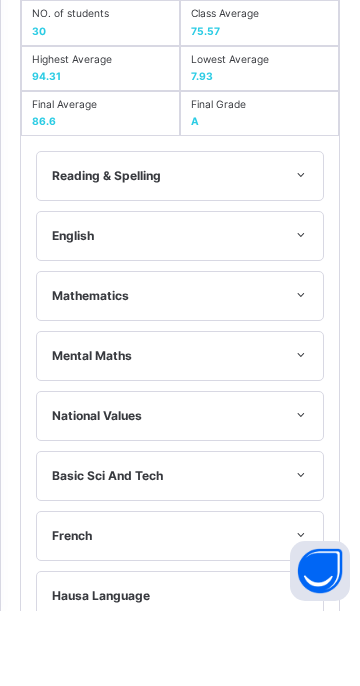 click at bounding box center (300, 550) 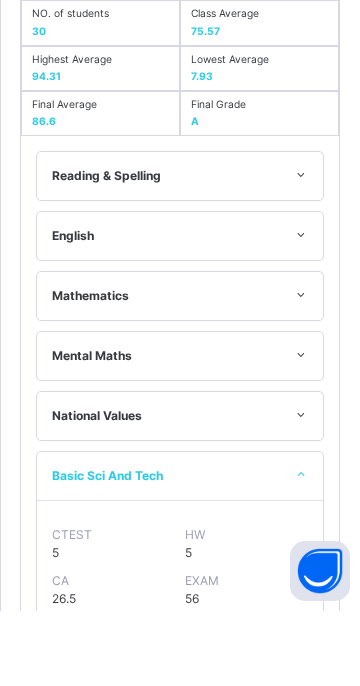 click at bounding box center [300, 550] 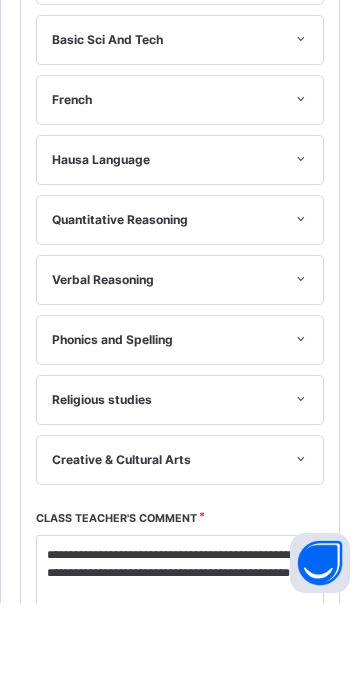 scroll, scrollTop: 1038, scrollLeft: 0, axis: vertical 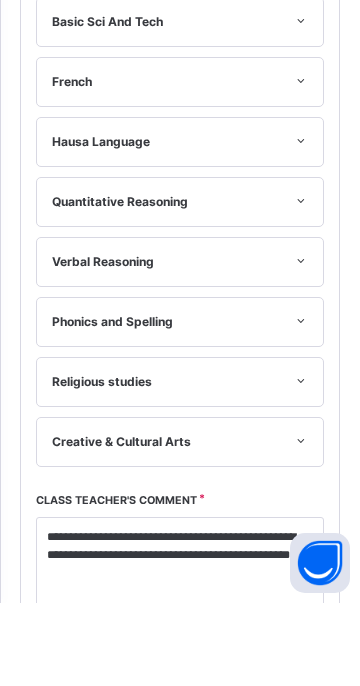 click on "Creative & Cultural Arts" at bounding box center (180, 525) 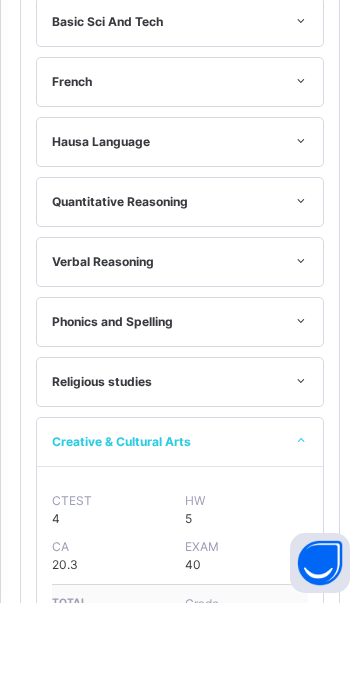 click at bounding box center (300, 524) 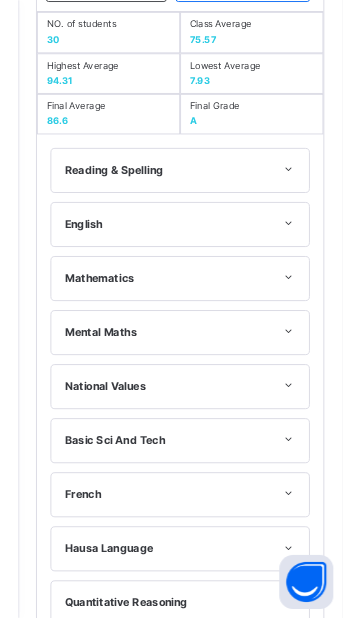 scroll, scrollTop: 383, scrollLeft: 0, axis: vertical 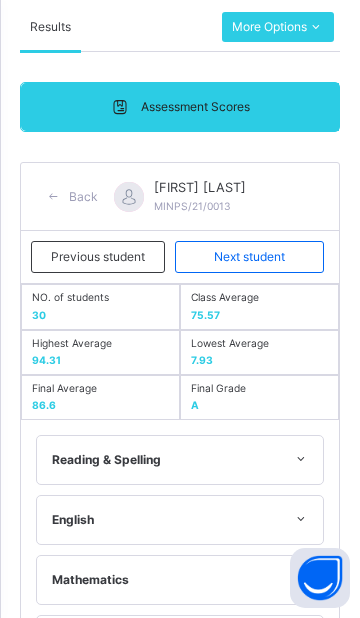 click on "Previous student" at bounding box center (98, 257) 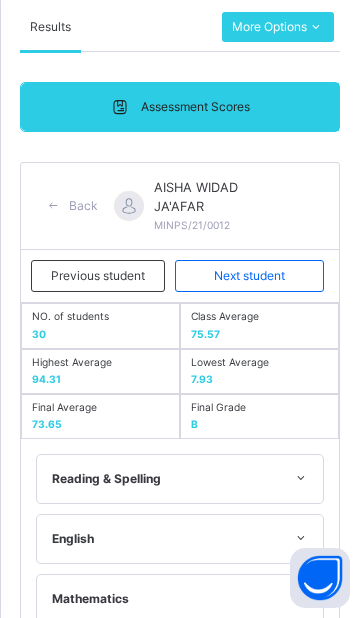 click on "Next student" at bounding box center [249, 276] 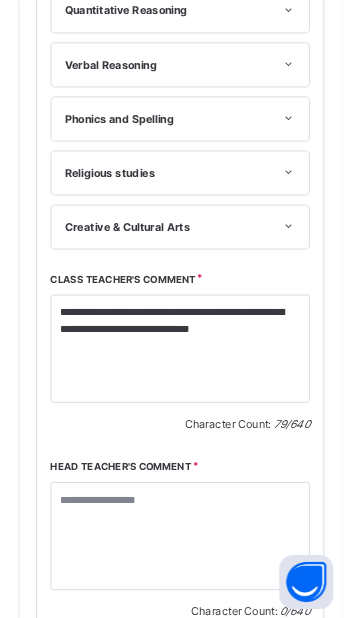 scroll, scrollTop: 1309, scrollLeft: 0, axis: vertical 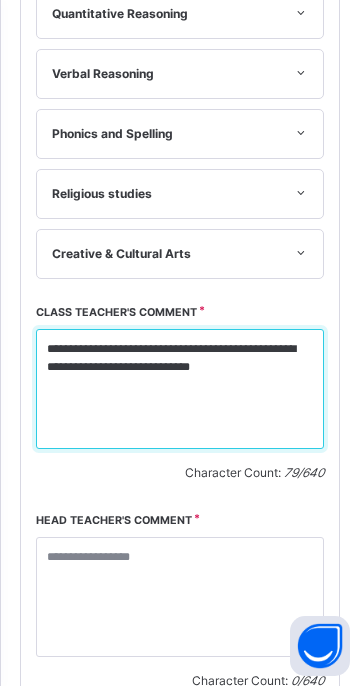 click on "**********" at bounding box center (180, 389) 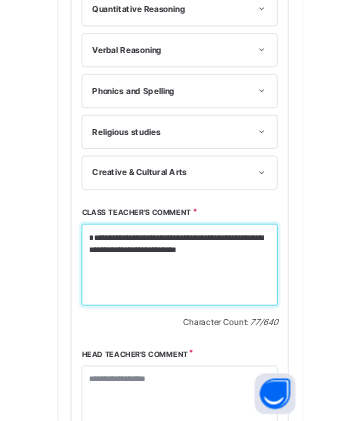 scroll, scrollTop: 1436, scrollLeft: 0, axis: vertical 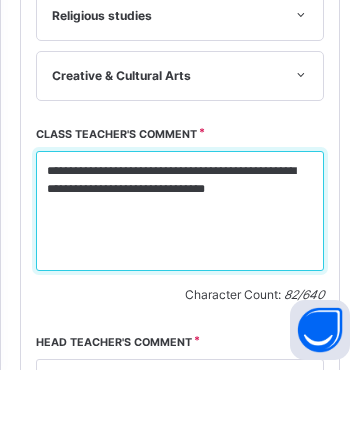 click on "**********" at bounding box center (180, 262) 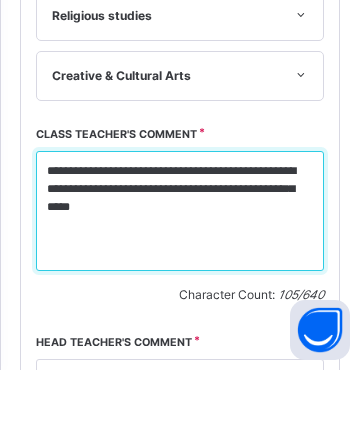 type on "**********" 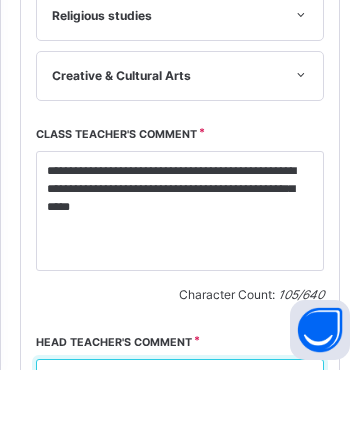 click at bounding box center (180, 470) 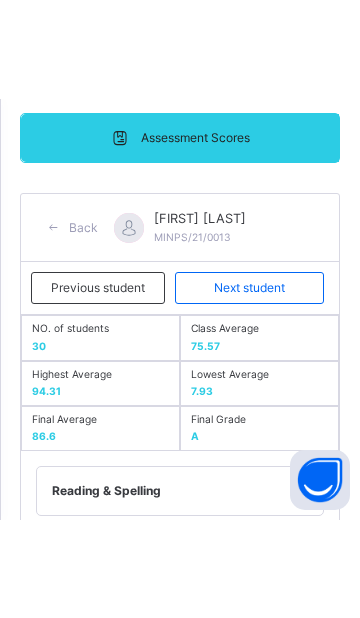 scroll, scrollTop: 439, scrollLeft: 0, axis: vertical 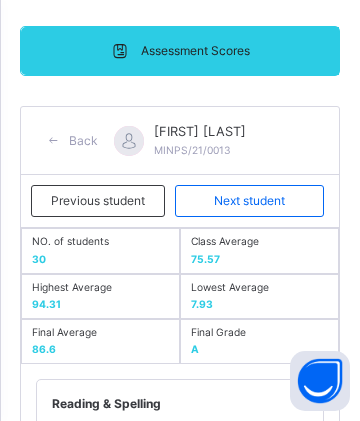 click on "Next student" at bounding box center [249, 201] 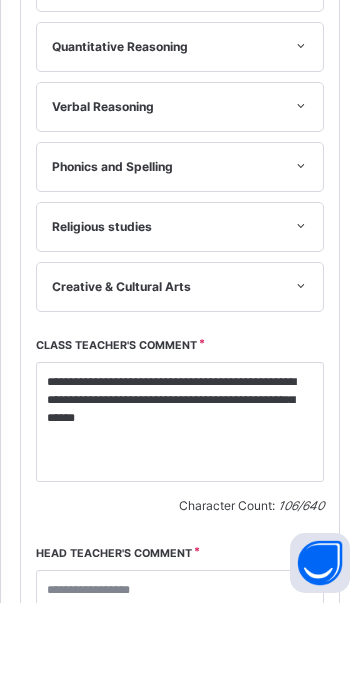 scroll, scrollTop: 1218, scrollLeft: 0, axis: vertical 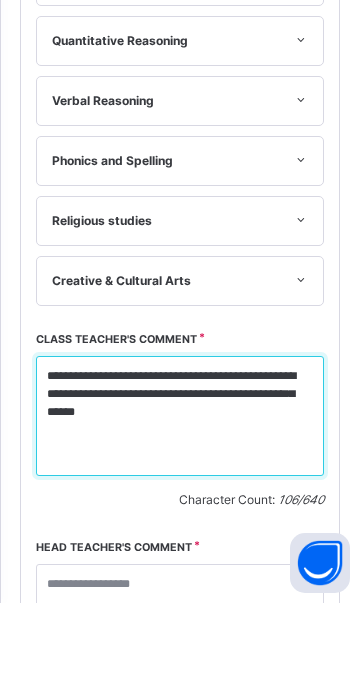 click on "**********" at bounding box center [180, 499] 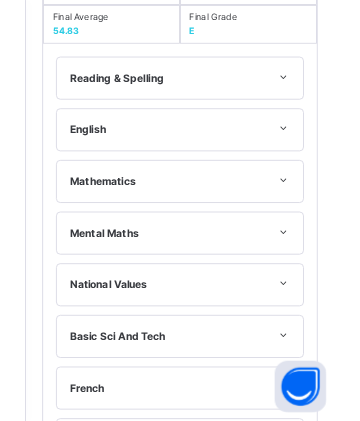 scroll, scrollTop: 1457, scrollLeft: 0, axis: vertical 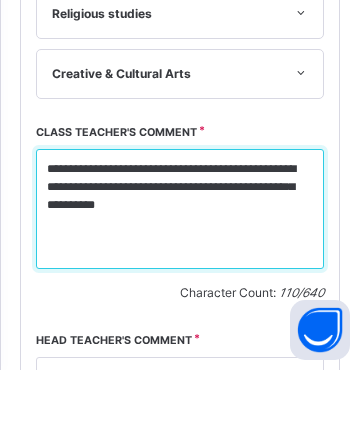 click on "**********" at bounding box center (180, 260) 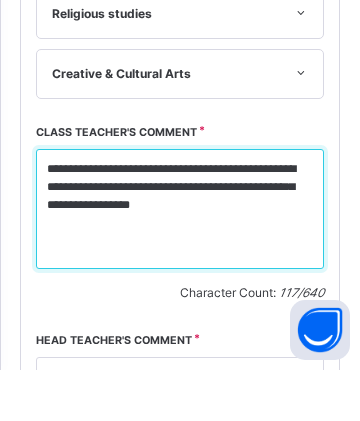 click on "**********" at bounding box center (180, 260) 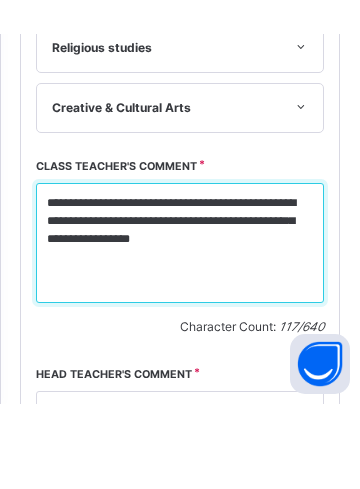 scroll, scrollTop: 1549, scrollLeft: 0, axis: vertical 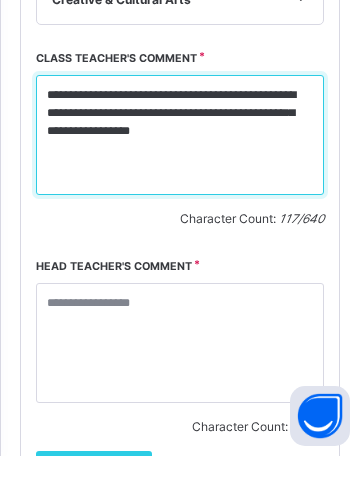 click on "**********" at bounding box center [180, 168] 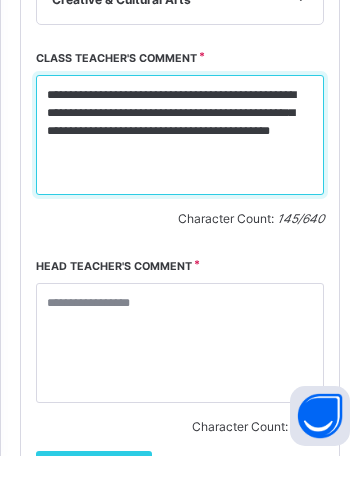 type on "**********" 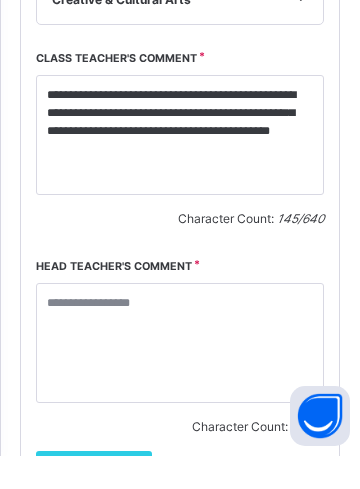 click on "Save Comment" at bounding box center (94, 500) 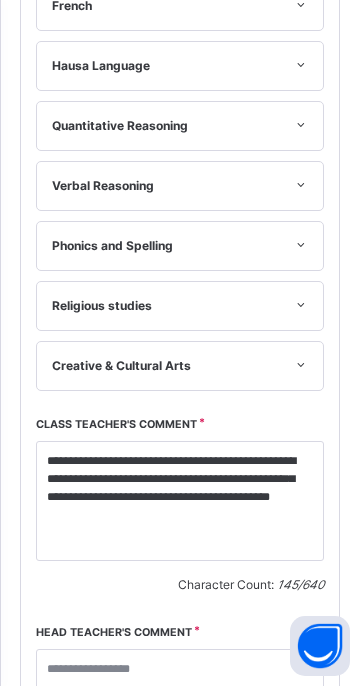 scroll, scrollTop: 1172, scrollLeft: 0, axis: vertical 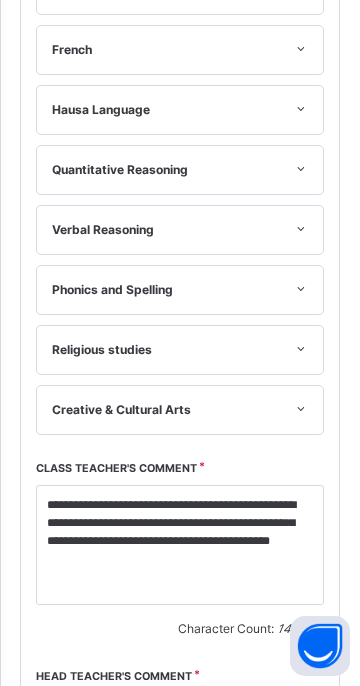click at bounding box center (180, 753) 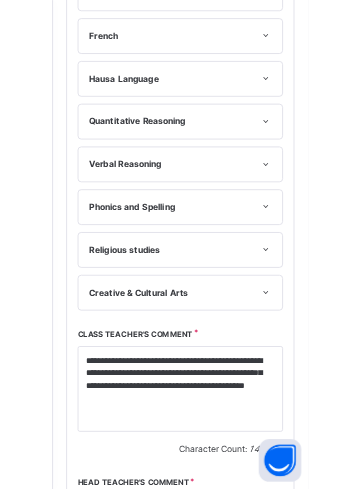 scroll, scrollTop: 1372, scrollLeft: 0, axis: vertical 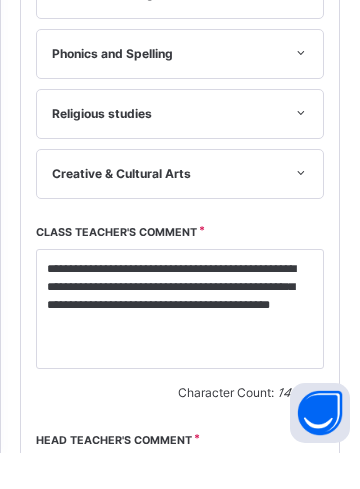 click on "Save Comment" at bounding box center [94, 677] 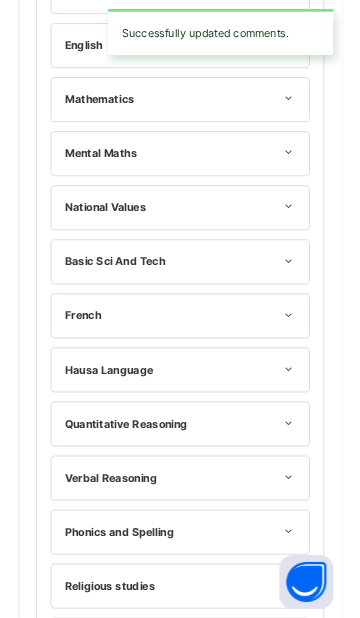 scroll, scrollTop: 344, scrollLeft: 0, axis: vertical 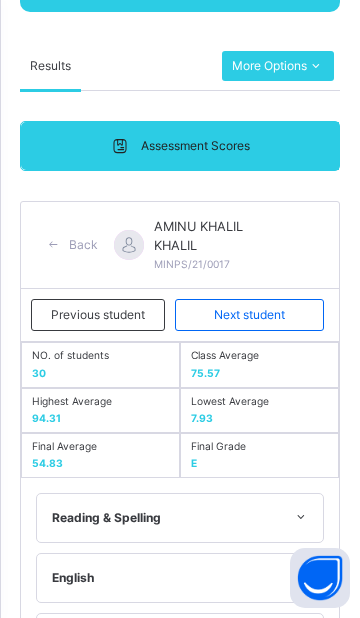 click on "Next student" at bounding box center [249, 315] 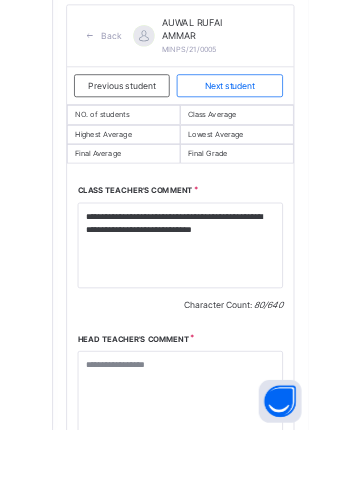 scroll, scrollTop: 456, scrollLeft: 0, axis: vertical 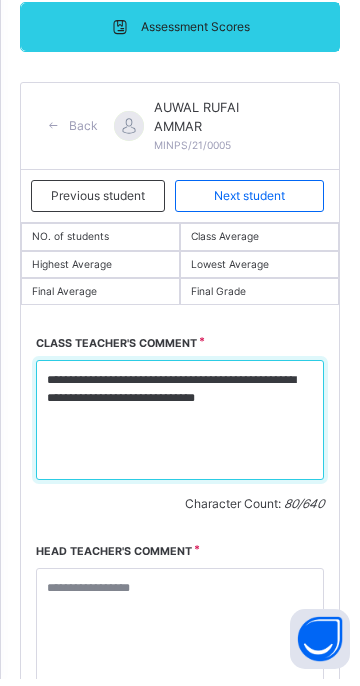 click on "**********" at bounding box center [180, 427] 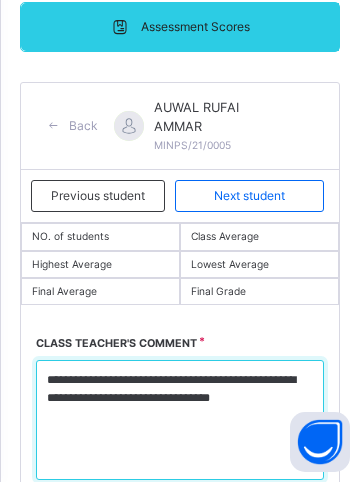 click on "**********" at bounding box center [180, 427] 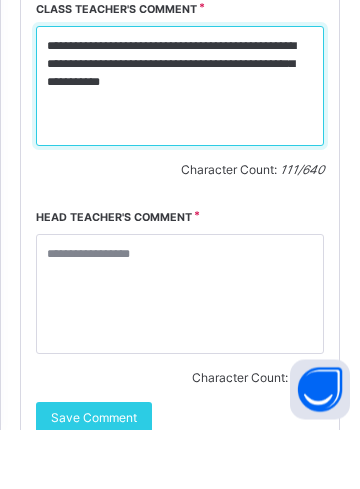 scroll, scrollTop: 751, scrollLeft: 0, axis: vertical 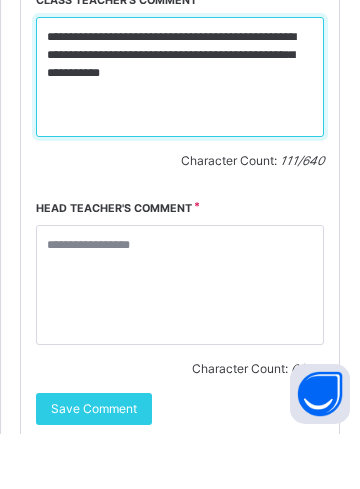 type on "**********" 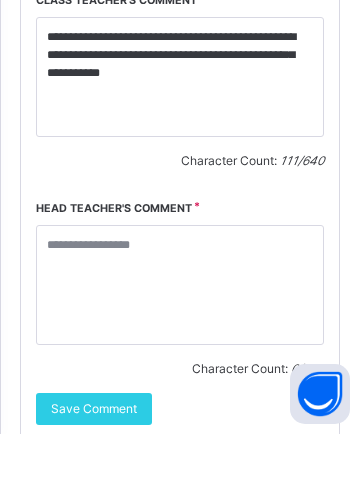 click on "Save Comment" at bounding box center [94, 464] 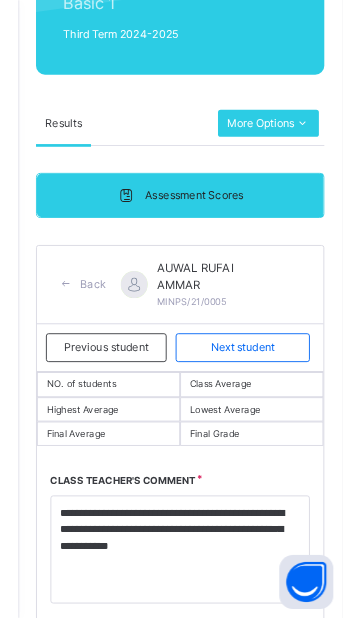scroll, scrollTop: 125, scrollLeft: 0, axis: vertical 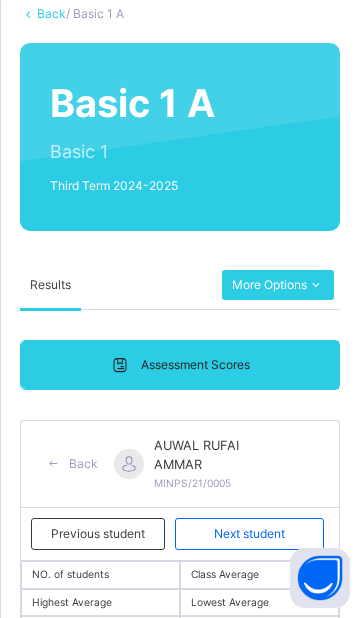 click on "Next student" at bounding box center (249, 534) 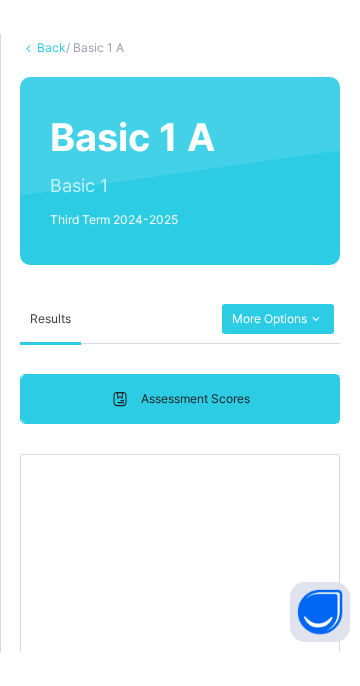 scroll, scrollTop: 158, scrollLeft: 0, axis: vertical 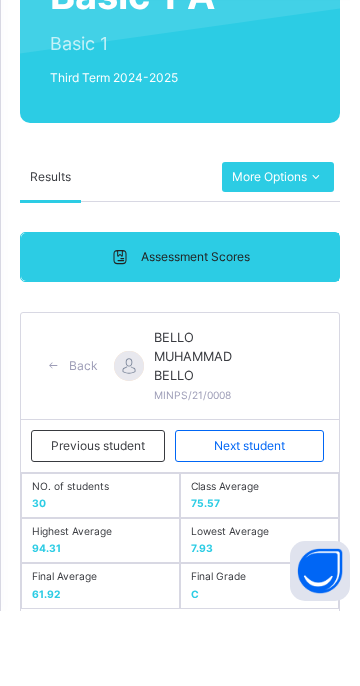 type on "**********" 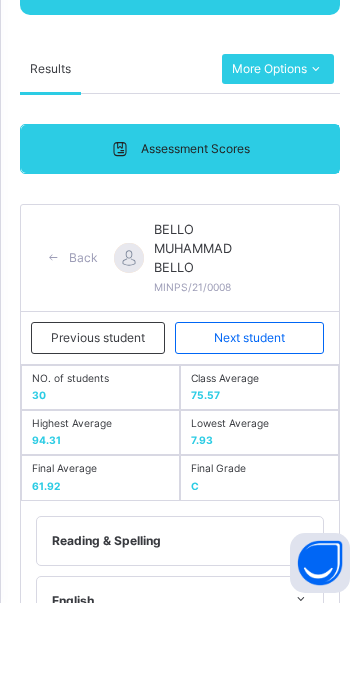 scroll, scrollTop: 259, scrollLeft: 0, axis: vertical 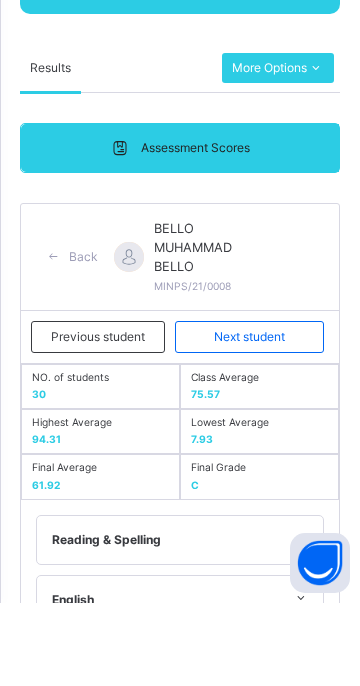 click on "Previous student" at bounding box center (98, 420) 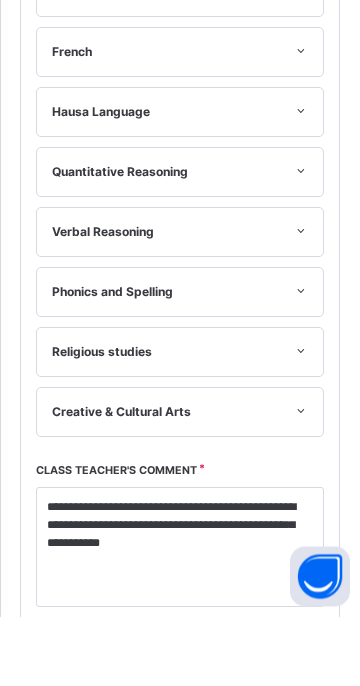 scroll, scrollTop: 412, scrollLeft: 0, axis: vertical 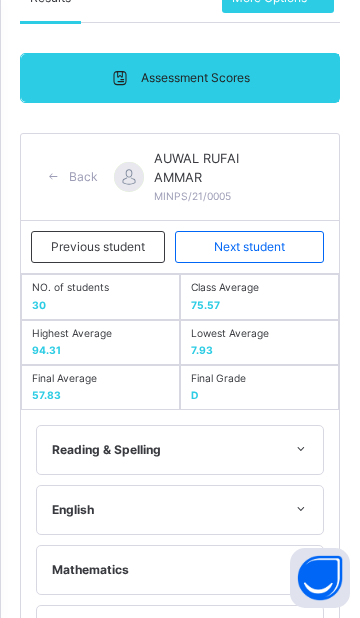 click on "Next student" at bounding box center [249, 247] 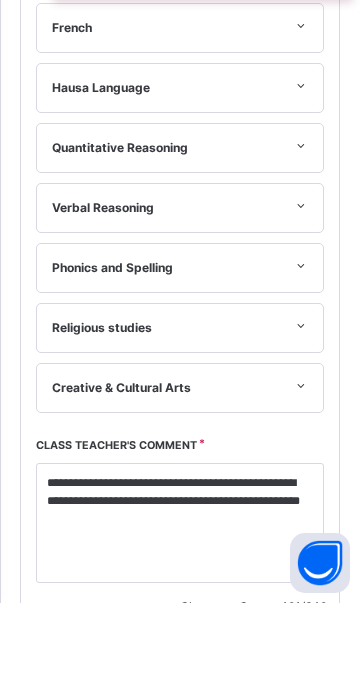 scroll, scrollTop: 1139, scrollLeft: 0, axis: vertical 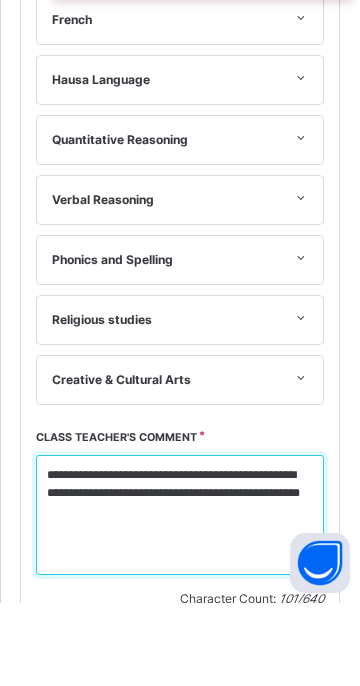 click on "**********" at bounding box center (180, 598) 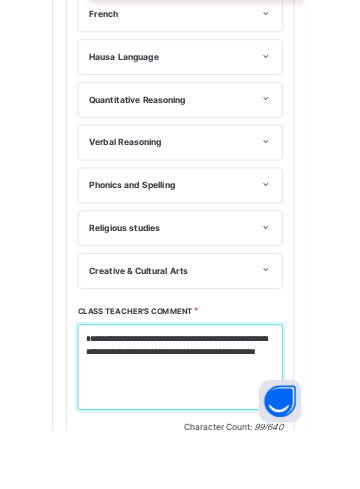 scroll, scrollTop: 1432, scrollLeft: 0, axis: vertical 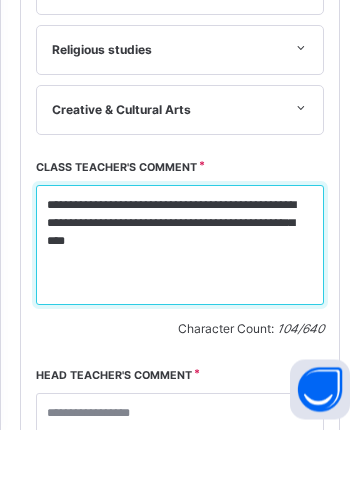 click on "**********" at bounding box center (180, 305) 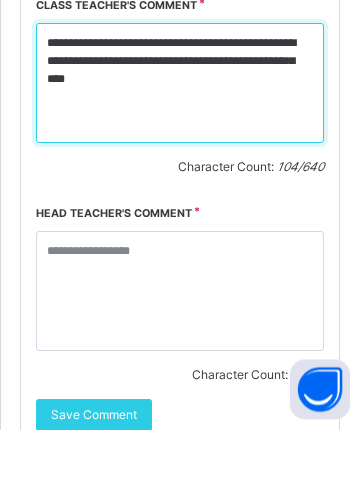 scroll, scrollTop: 1611, scrollLeft: 0, axis: vertical 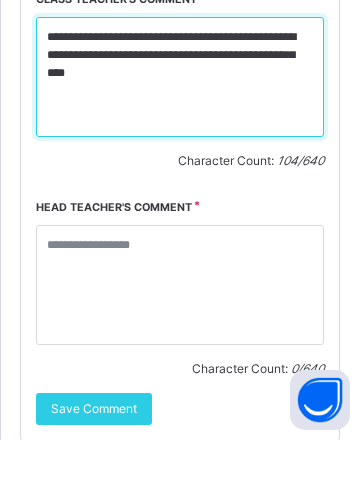 type on "**********" 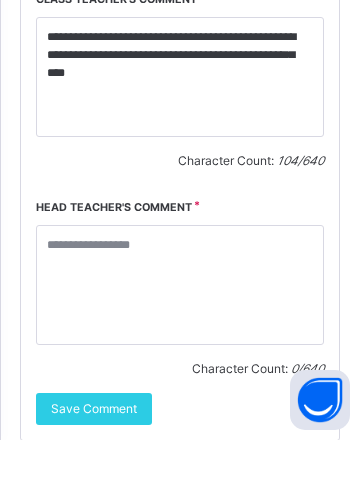 click on "Save Comment" at bounding box center (94, 458) 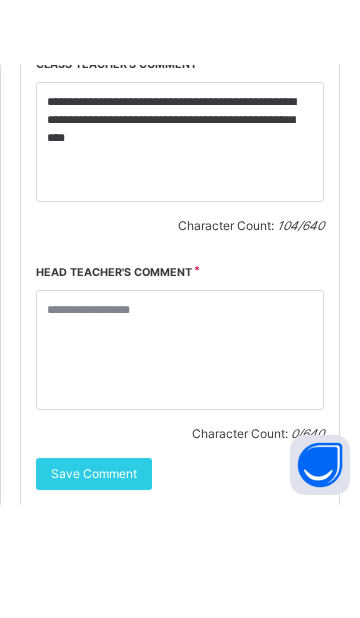 scroll, scrollTop: 1445, scrollLeft: 0, axis: vertical 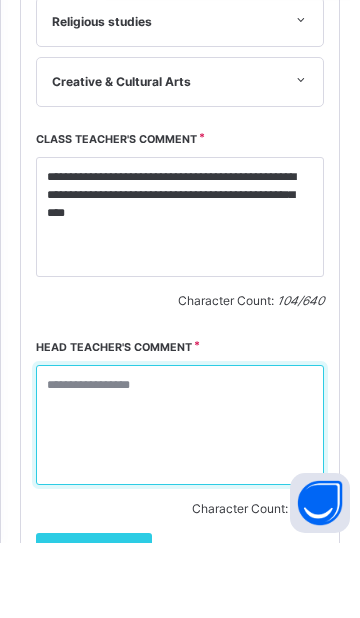 click at bounding box center (180, 500) 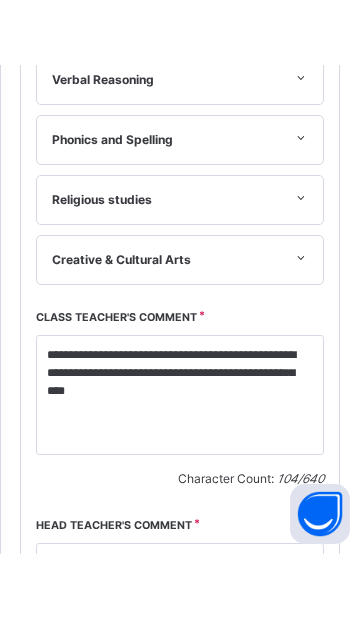 scroll, scrollTop: 503, scrollLeft: 0, axis: vertical 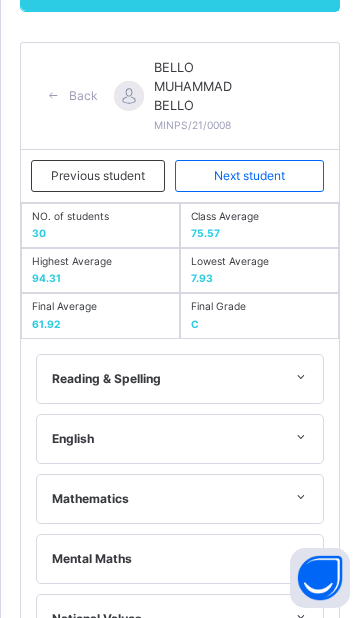 click on "Next student" at bounding box center (249, 176) 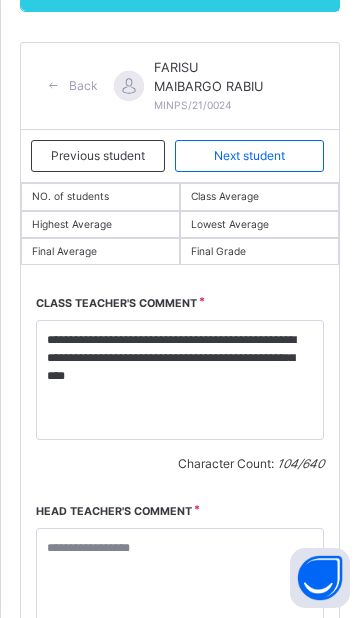 click on "Previous student" at bounding box center (98, 156) 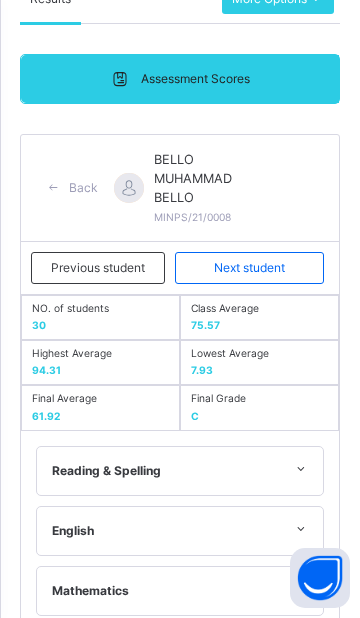 scroll, scrollTop: 408, scrollLeft: 0, axis: vertical 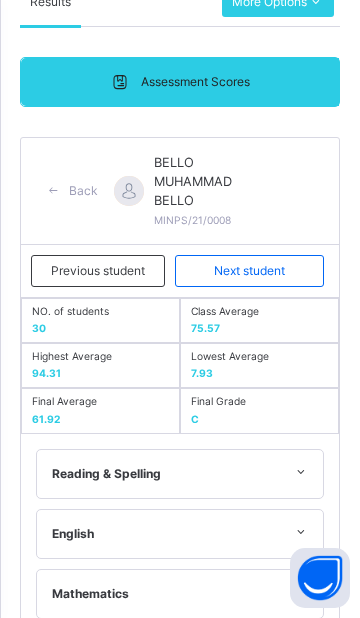 click on "Next student" at bounding box center [249, 271] 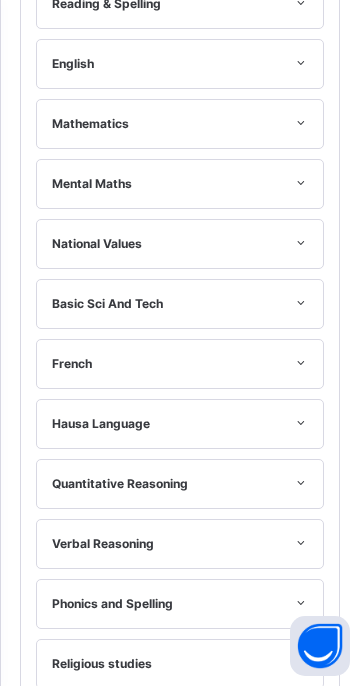 scroll, scrollTop: 730, scrollLeft: 0, axis: vertical 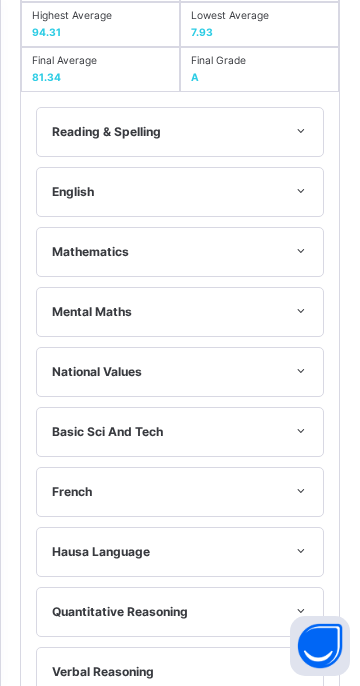click on "**********" at bounding box center (180, 987) 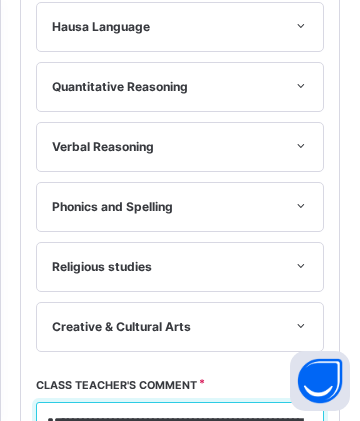 scroll, scrollTop: 1455, scrollLeft: 0, axis: vertical 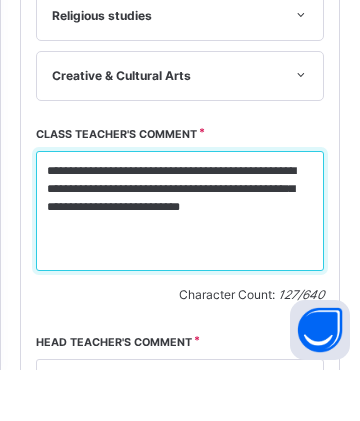 click on "**********" at bounding box center [180, 262] 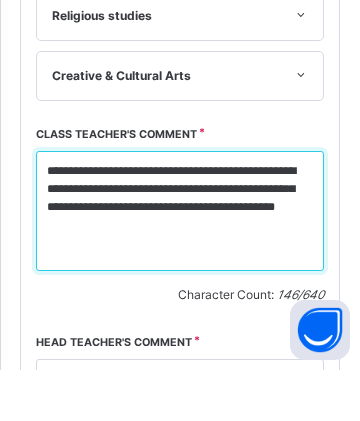 type on "**********" 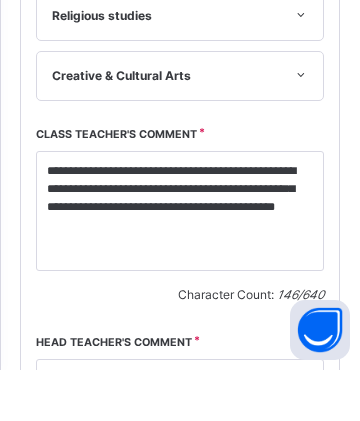 click on "Character Count:   0 / 640" at bounding box center (180, 554) 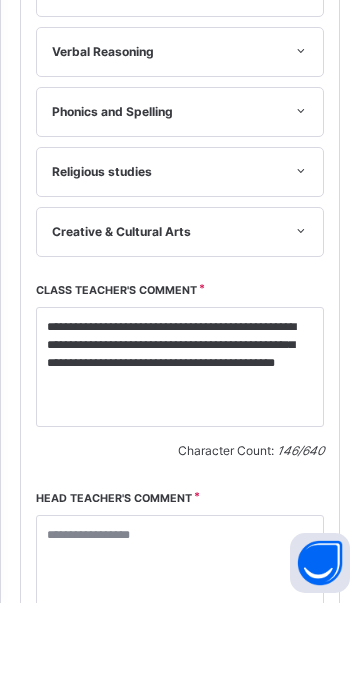 scroll, scrollTop: 1372, scrollLeft: 0, axis: vertical 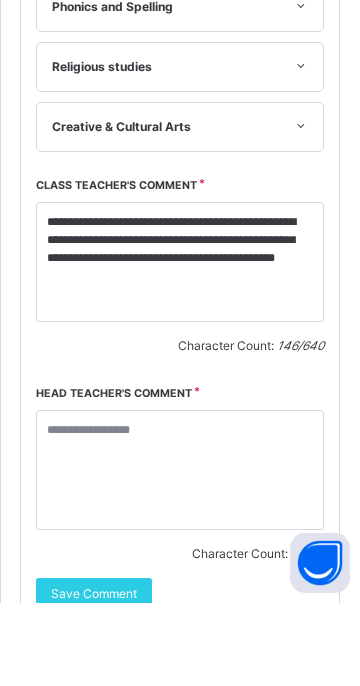 click on "Save Comment" at bounding box center [94, 677] 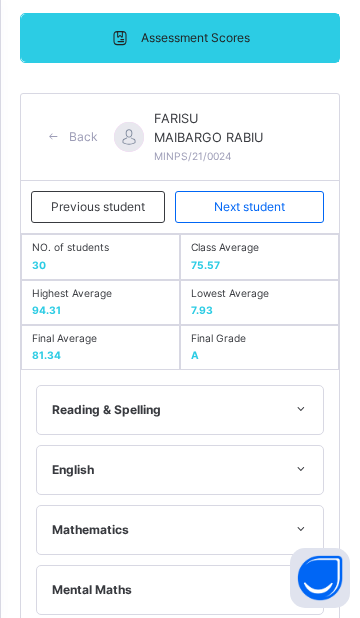 scroll, scrollTop: 372, scrollLeft: 0, axis: vertical 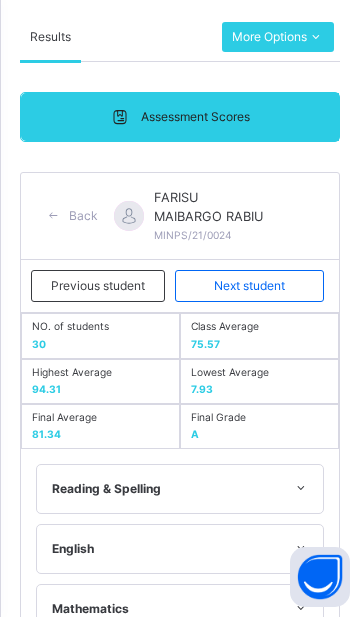 click on "Next student" at bounding box center (249, 287) 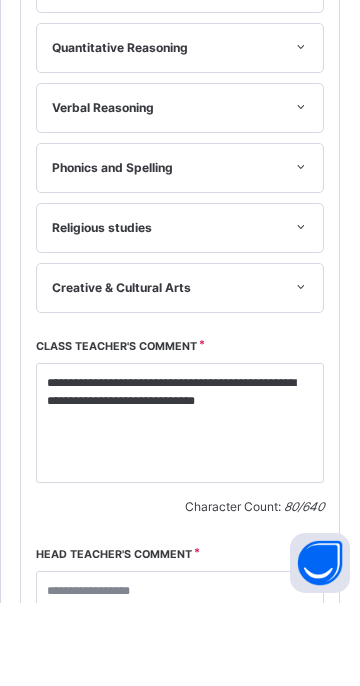 scroll, scrollTop: 1195, scrollLeft: 0, axis: vertical 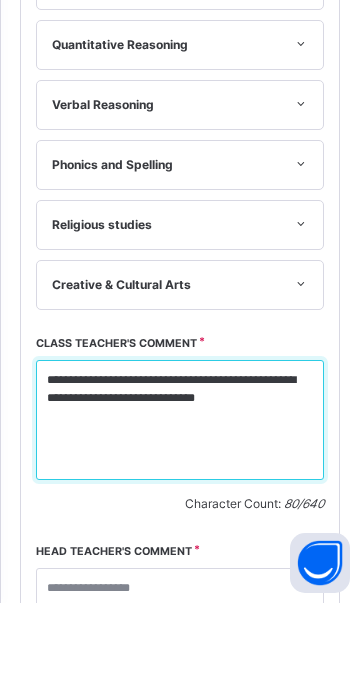 click on "**********" at bounding box center (180, 503) 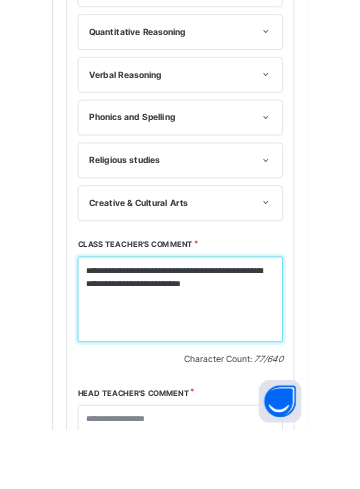 scroll, scrollTop: 1413, scrollLeft: 0, axis: vertical 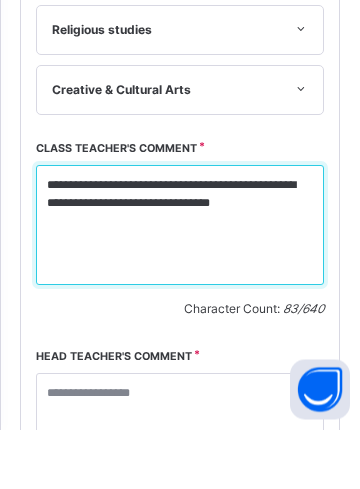 click on "**********" at bounding box center [180, 285] 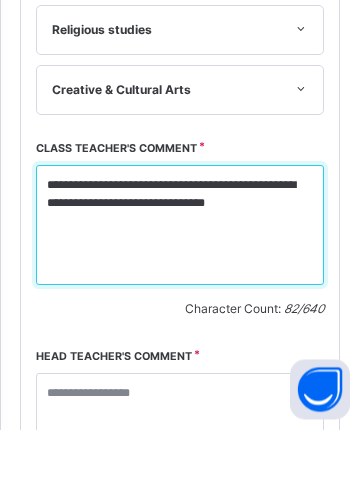 click on "**********" at bounding box center [180, 285] 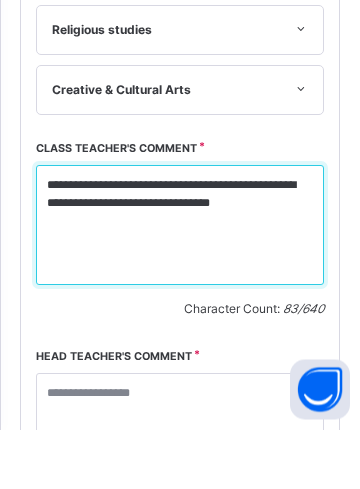 click on "**********" at bounding box center (180, 285) 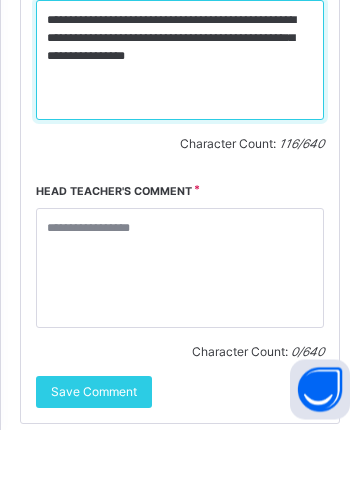 scroll, scrollTop: 1589, scrollLeft: 0, axis: vertical 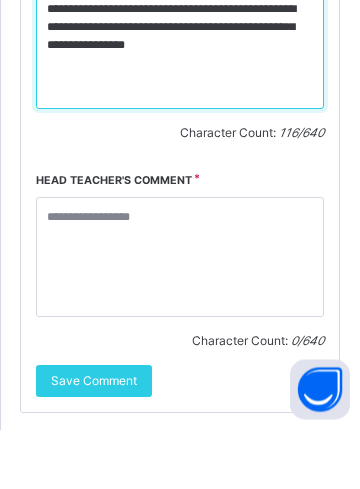 type on "**********" 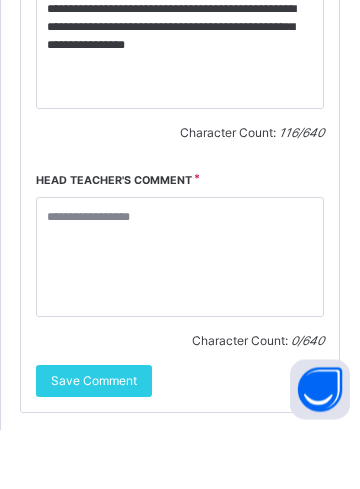 click on "Save Comment" at bounding box center (94, 441) 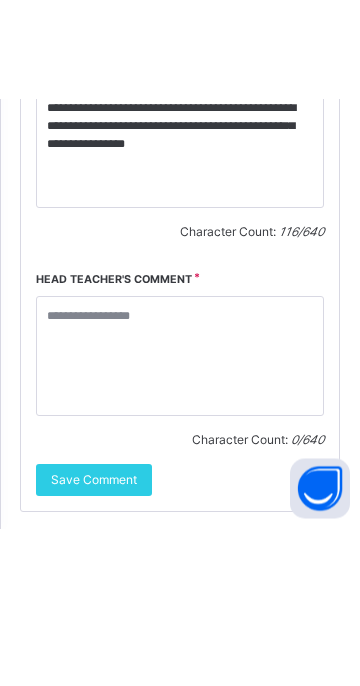scroll, scrollTop: 1267, scrollLeft: 0, axis: vertical 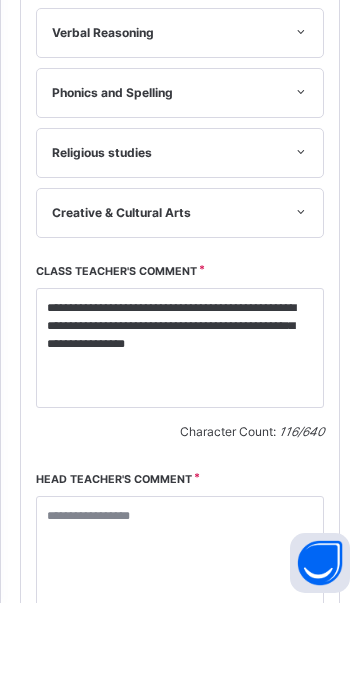 click on "Save Comment" at bounding box center (94, 763) 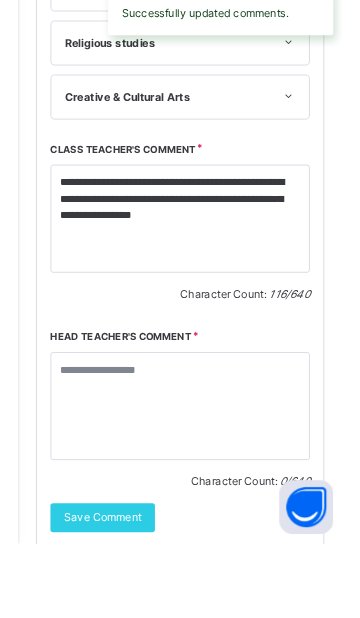 scroll, scrollTop: 447, scrollLeft: 0, axis: vertical 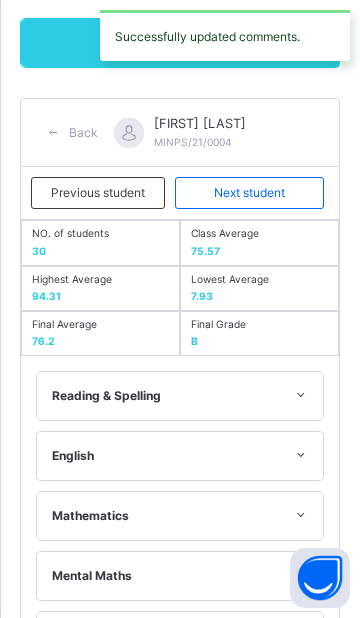 click on "Next student" at bounding box center [249, 193] 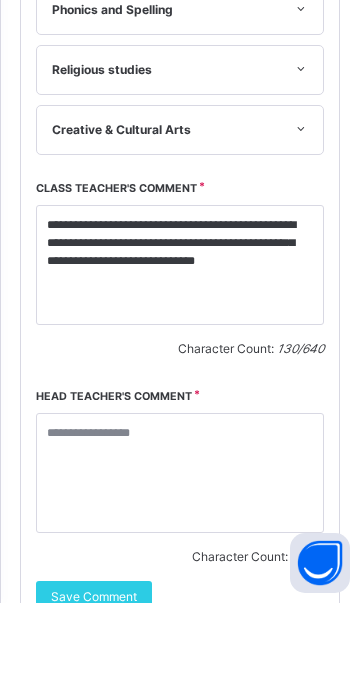scroll, scrollTop: 1372, scrollLeft: 0, axis: vertical 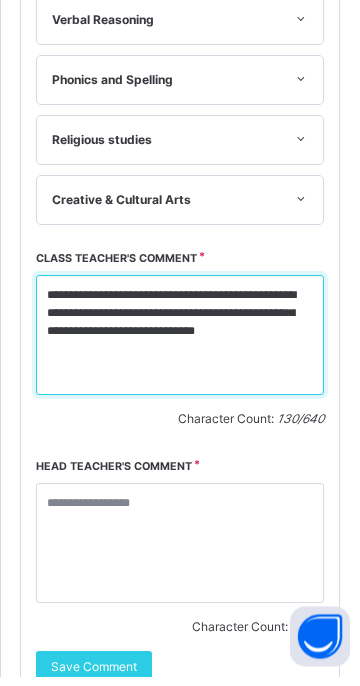 click on "**********" at bounding box center (180, 345) 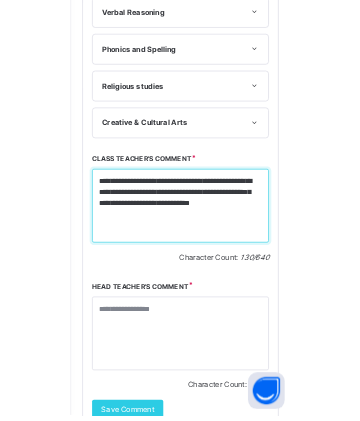 scroll, scrollTop: 1269, scrollLeft: 0, axis: vertical 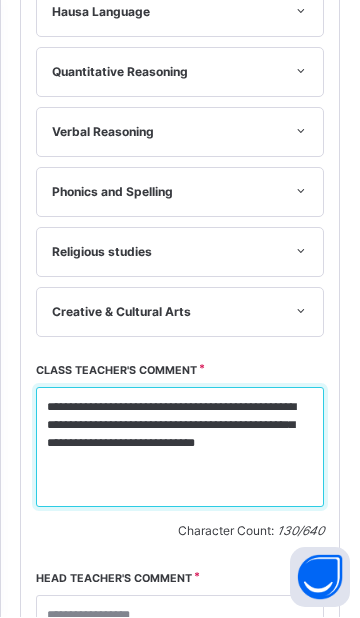 click on "**********" at bounding box center [180, 448] 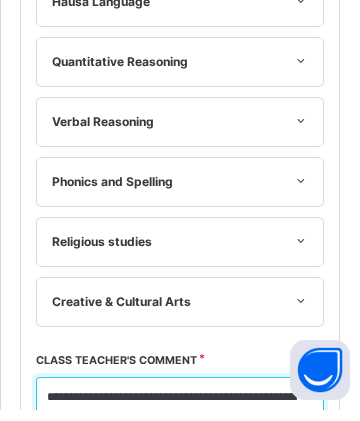scroll, scrollTop: 1455, scrollLeft: 0, axis: vertical 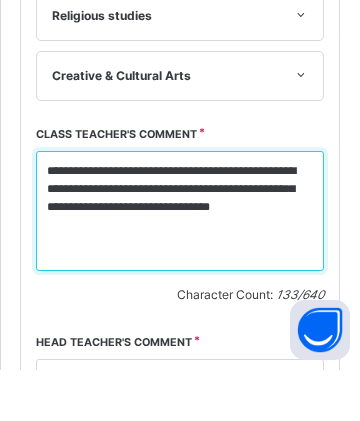 click on "**********" at bounding box center [180, 262] 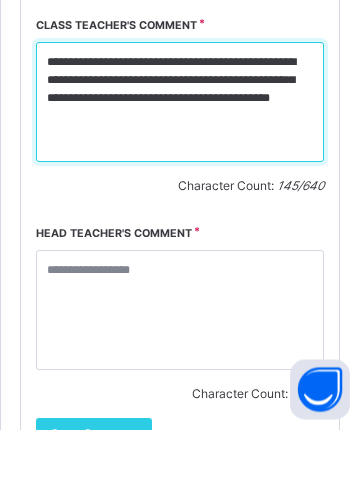 scroll, scrollTop: 1593, scrollLeft: 0, axis: vertical 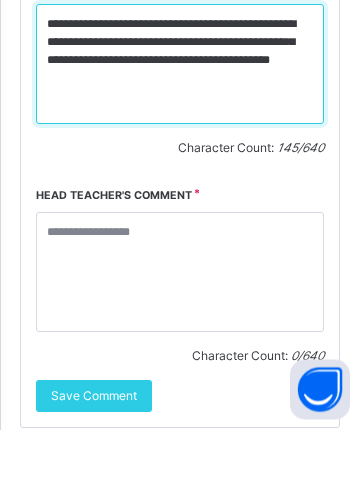 type on "**********" 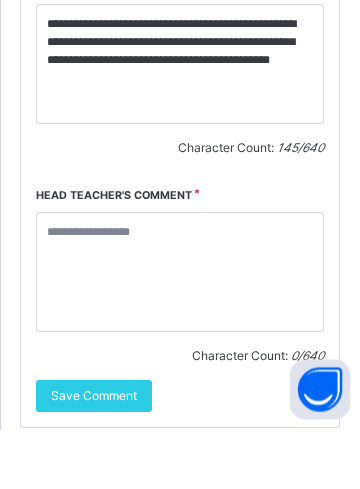 click on "Save Comment" at bounding box center [94, 456] 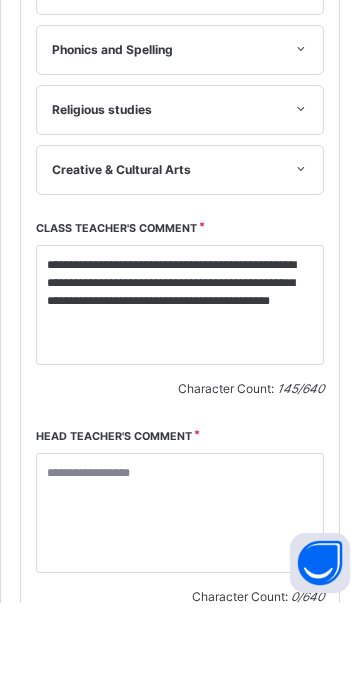 scroll, scrollTop: 1372, scrollLeft: 0, axis: vertical 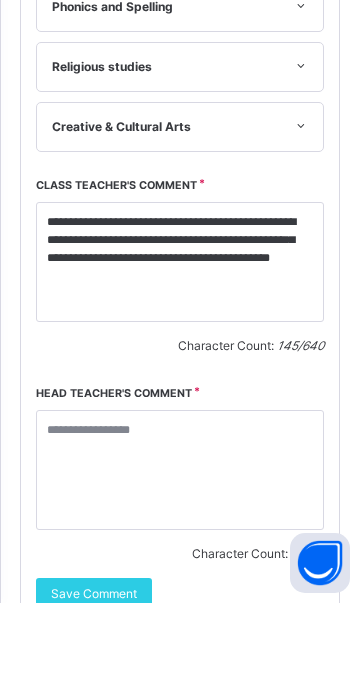 click on "Save Comment" at bounding box center (94, 677) 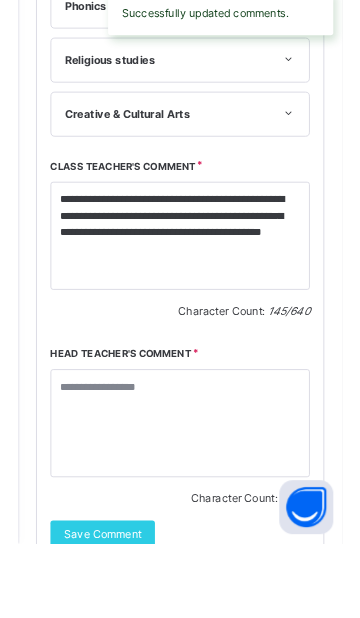 scroll, scrollTop: 337, scrollLeft: 0, axis: vertical 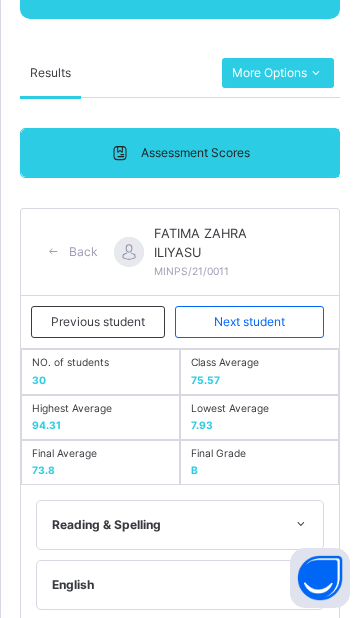 click on "Next student" at bounding box center [249, 322] 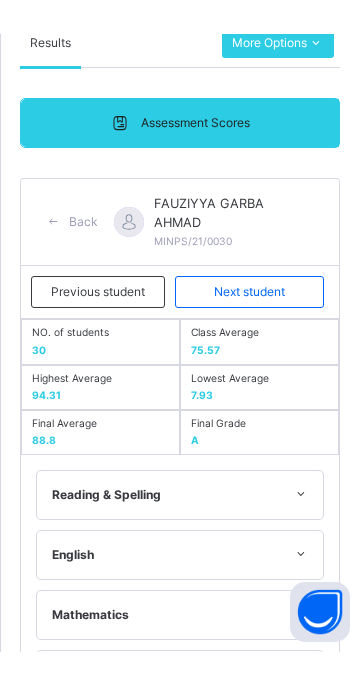scroll, scrollTop: 396, scrollLeft: 0, axis: vertical 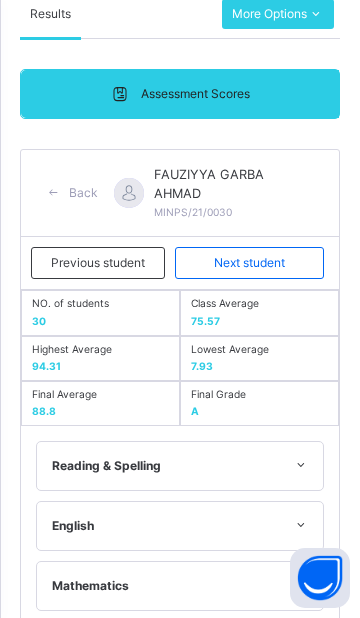 click on "Previous student" at bounding box center (98, 263) 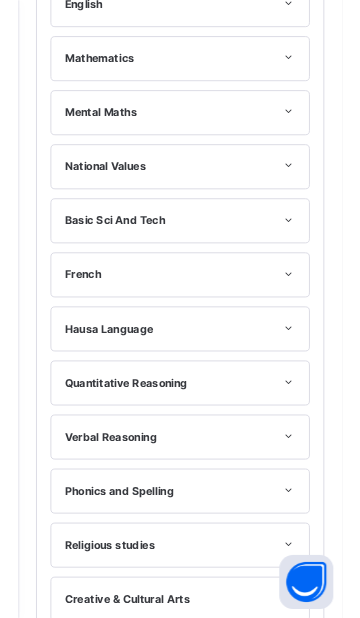 scroll, scrollTop: 365, scrollLeft: 0, axis: vertical 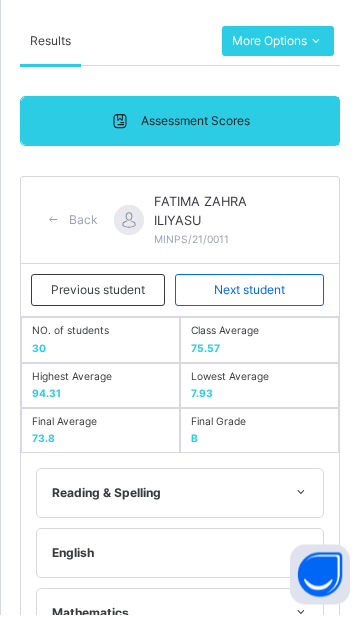 click on "Next student" at bounding box center (249, 294) 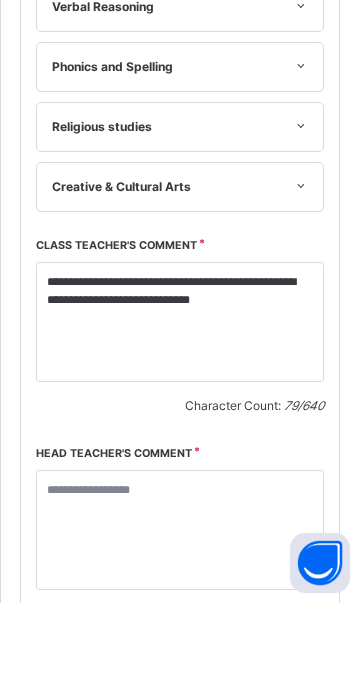 scroll, scrollTop: 1313, scrollLeft: 0, axis: vertical 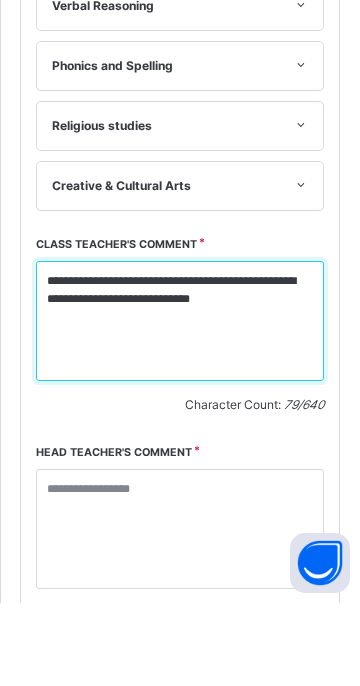 click on "**********" at bounding box center [180, 404] 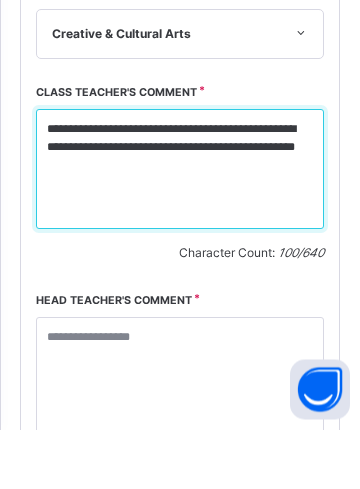 scroll, scrollTop: 1489, scrollLeft: 0, axis: vertical 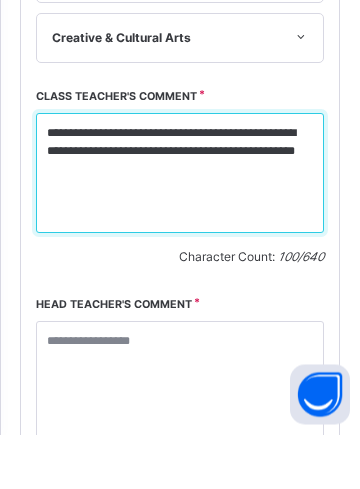 type on "**********" 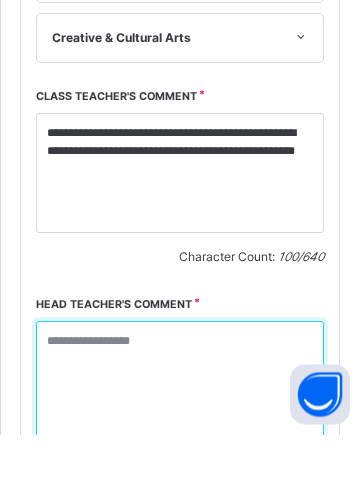 click at bounding box center [180, 436] 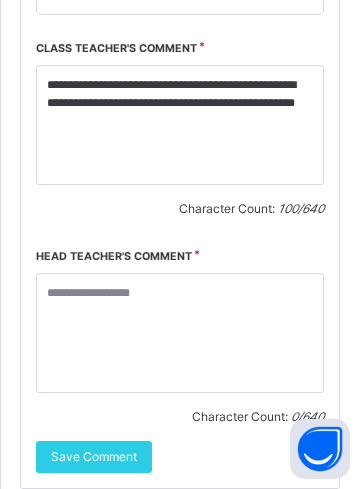 click on "Save Comment" at bounding box center [94, 457] 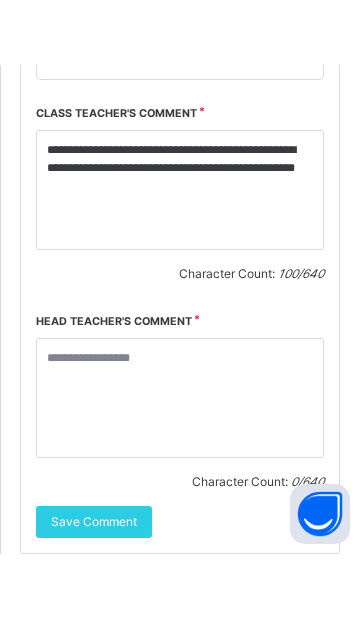 scroll, scrollTop: 217, scrollLeft: 0, axis: vertical 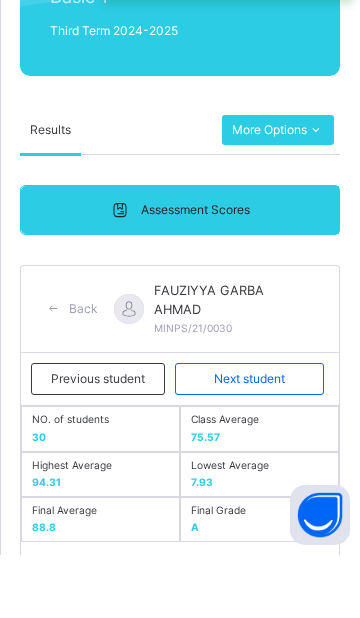 click on "Next student" at bounding box center (249, 442) 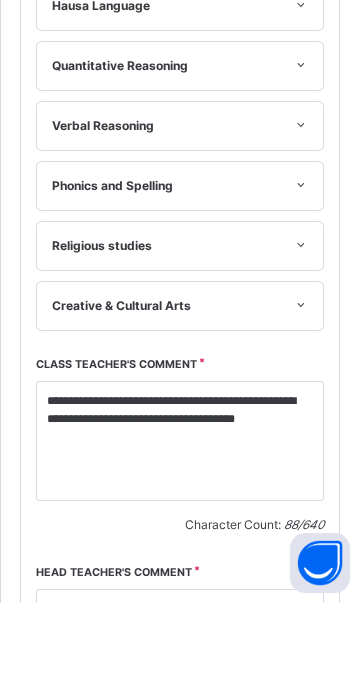 scroll, scrollTop: 1196, scrollLeft: 0, axis: vertical 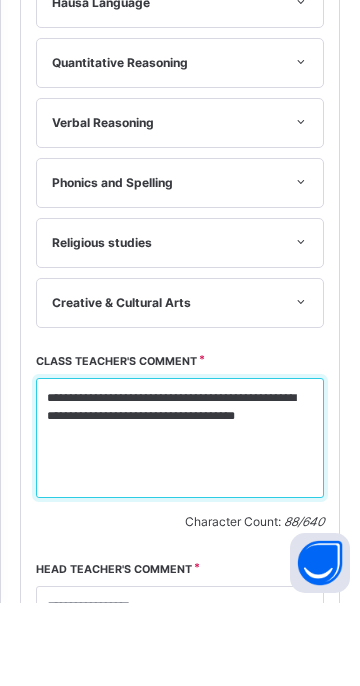 click on "**********" at bounding box center [180, 521] 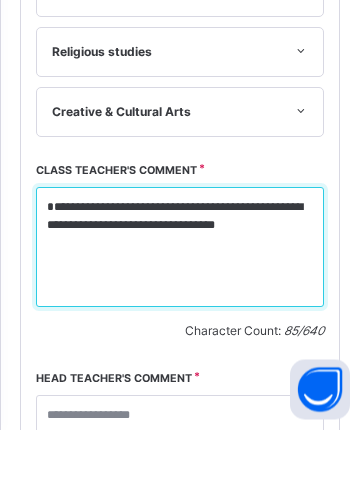 scroll, scrollTop: 1413, scrollLeft: 0, axis: vertical 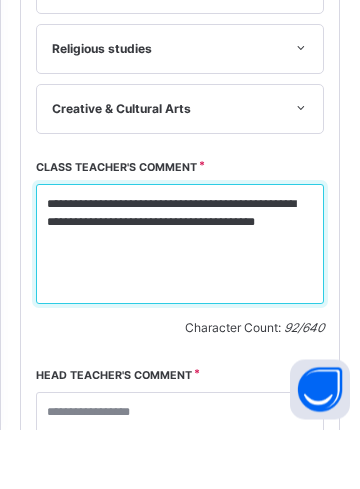 click on "**********" at bounding box center (180, 304) 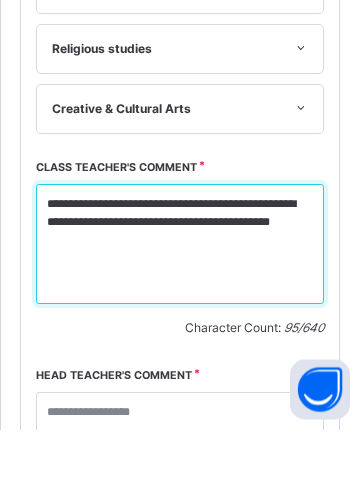 click on "**********" at bounding box center (180, 304) 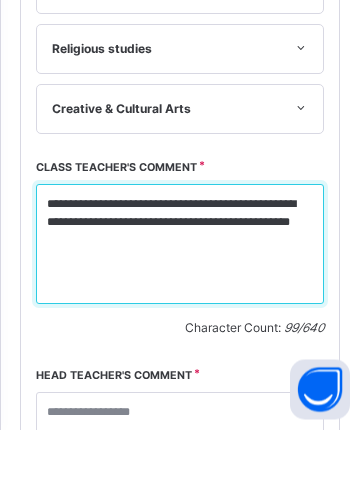 click on "**********" at bounding box center [180, 304] 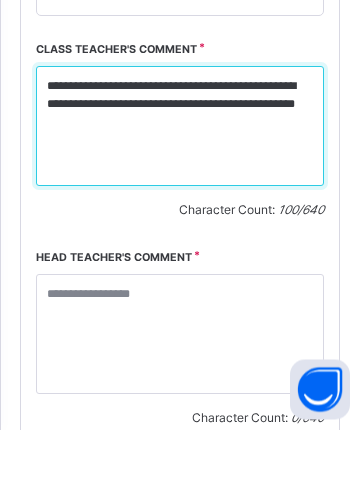 scroll, scrollTop: 1593, scrollLeft: 0, axis: vertical 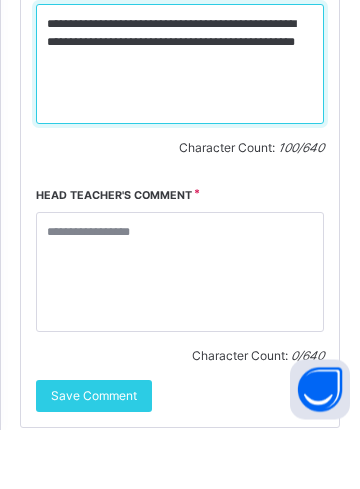 type on "**********" 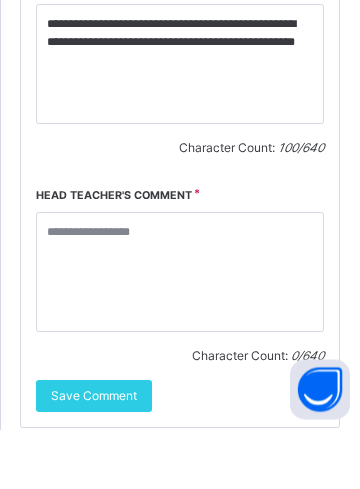click on "Save Comment" at bounding box center [94, 456] 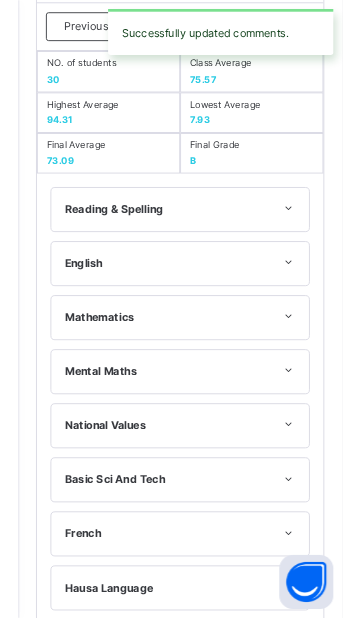 scroll, scrollTop: 345, scrollLeft: 0, axis: vertical 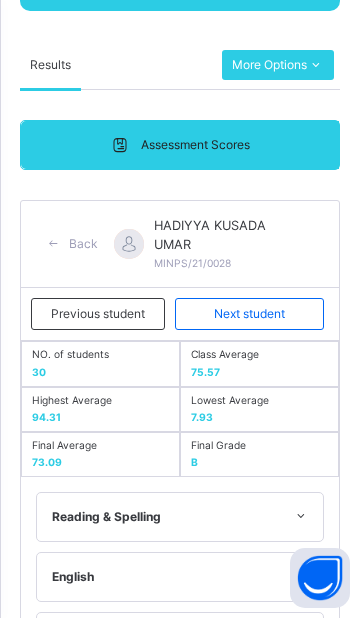 click on "Next student" at bounding box center (249, 314) 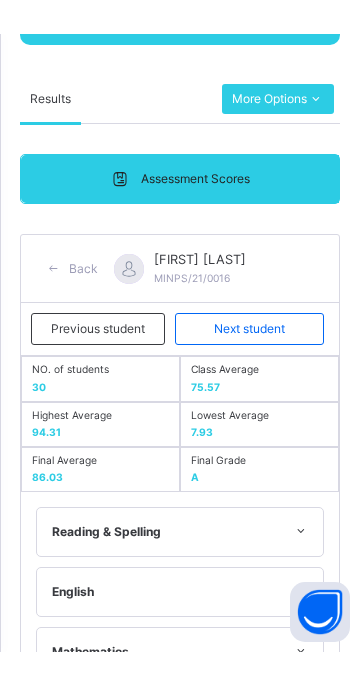 scroll, scrollTop: 1357, scrollLeft: 0, axis: vertical 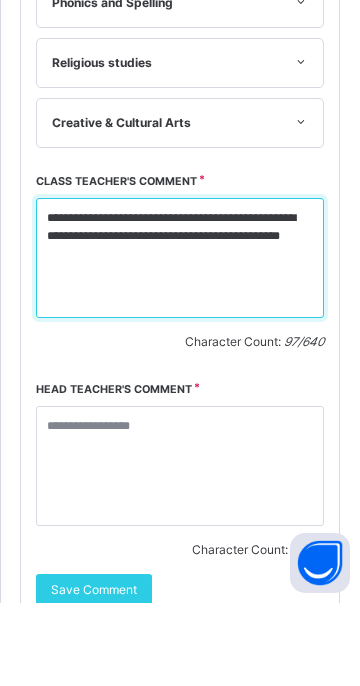 click on "**********" at bounding box center (180, 341) 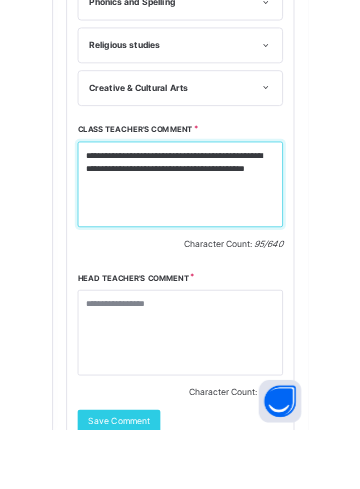 scroll, scrollTop: 1381, scrollLeft: 0, axis: vertical 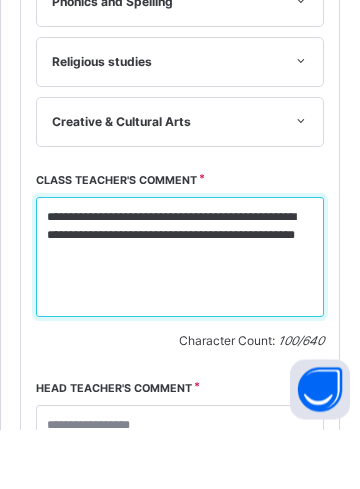 click on "**********" at bounding box center (180, 317) 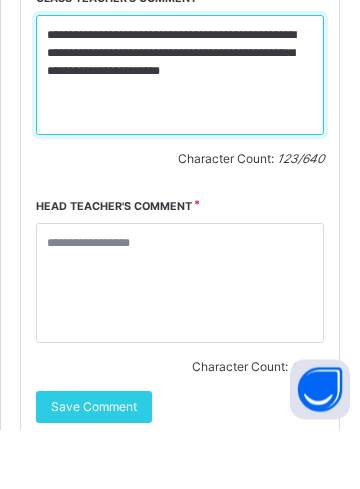 scroll, scrollTop: 1575, scrollLeft: 0, axis: vertical 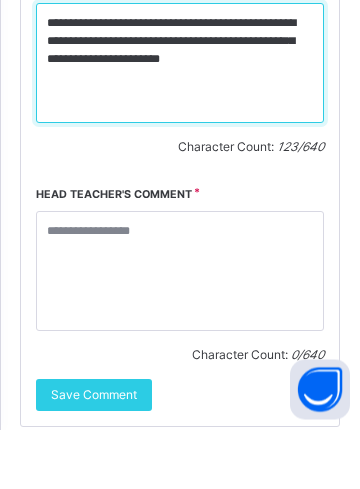 type on "**********" 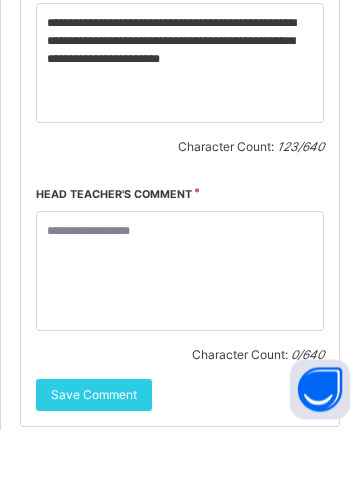 click on "Save Comment" at bounding box center (94, 455) 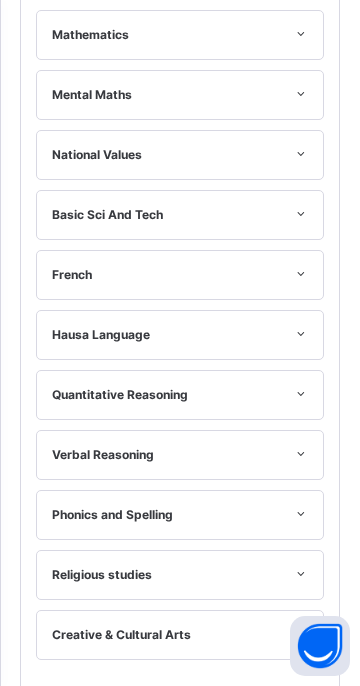 scroll, scrollTop: 818, scrollLeft: 0, axis: vertical 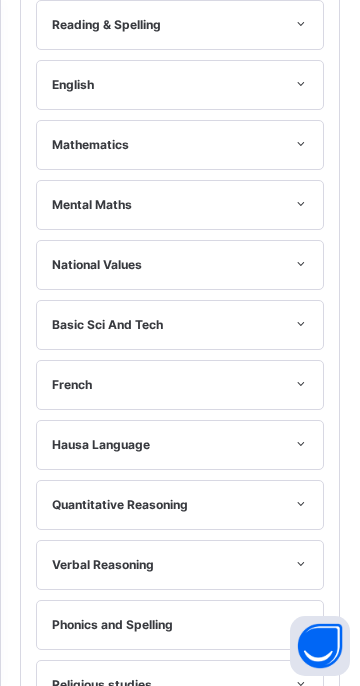 click on "Save Comment" at bounding box center (94, 1212) 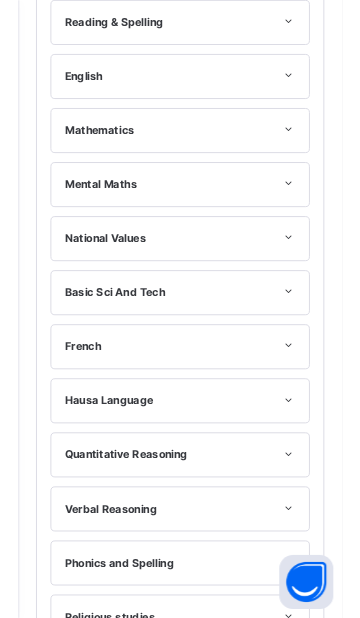 scroll, scrollTop: 537, scrollLeft: 0, axis: vertical 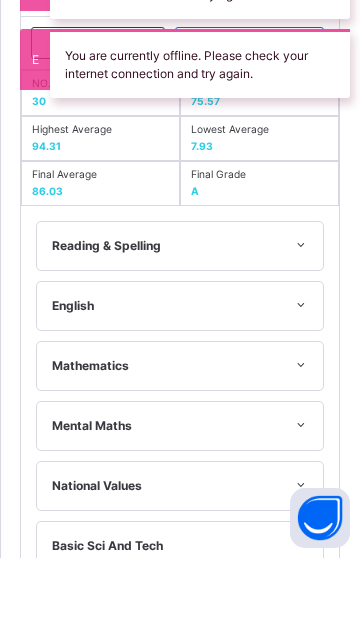 click at bounding box center (180, 1369) 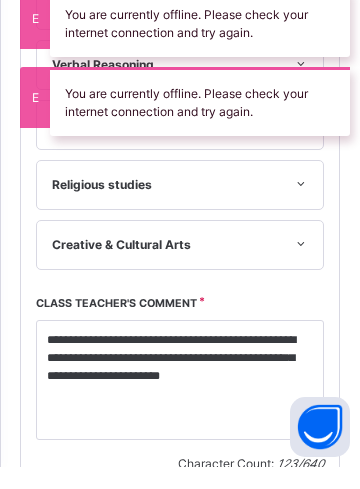 scroll, scrollTop: 1372, scrollLeft: 0, axis: vertical 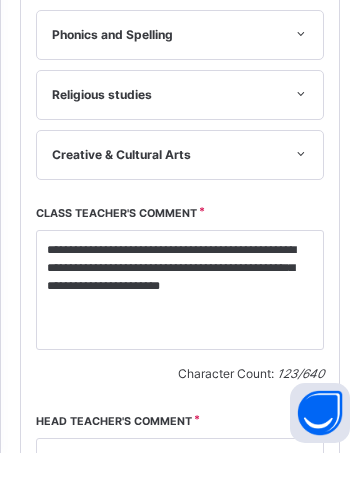 click on "Save Comment" at bounding box center [94, 658] 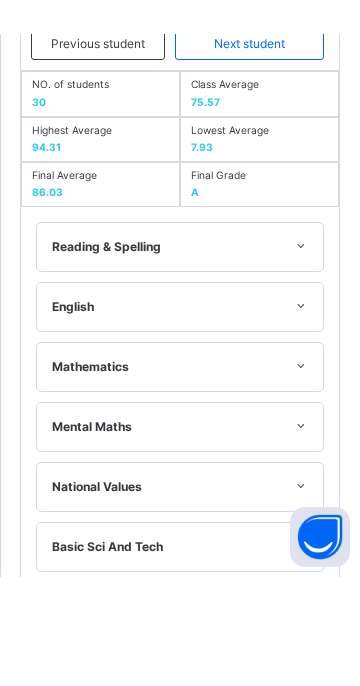 scroll, scrollTop: 216, scrollLeft: 0, axis: vertical 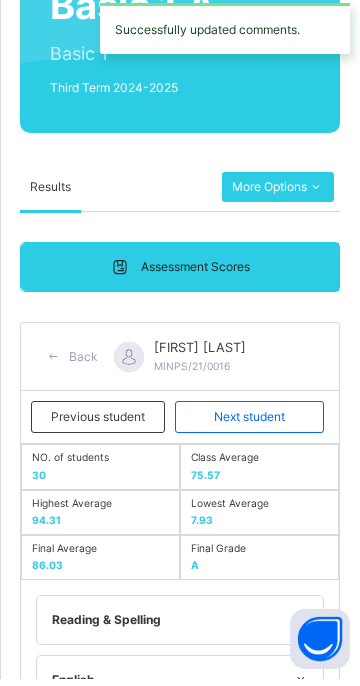 click on "Next student" at bounding box center (249, 424) 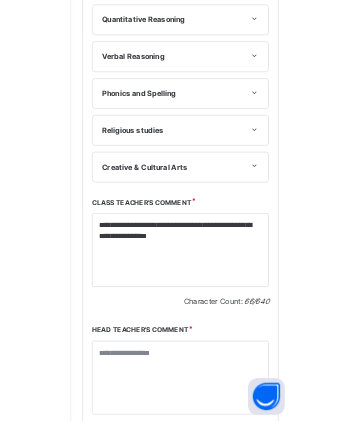 scroll, scrollTop: 1320, scrollLeft: 0, axis: vertical 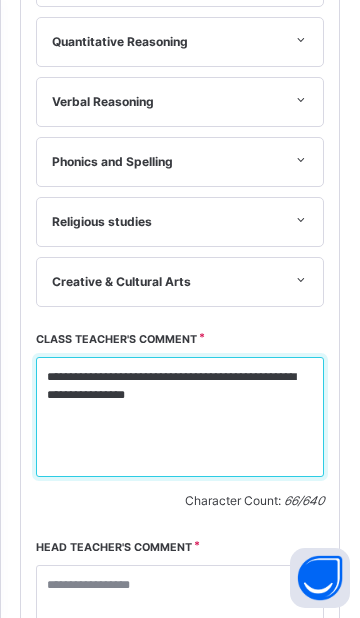 click on "**********" at bounding box center [180, 417] 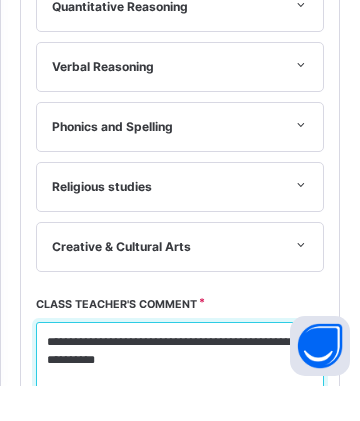 scroll, scrollTop: 1475, scrollLeft: 0, axis: vertical 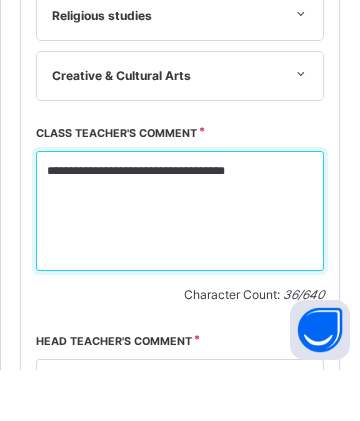 click on "**********" at bounding box center (180, 262) 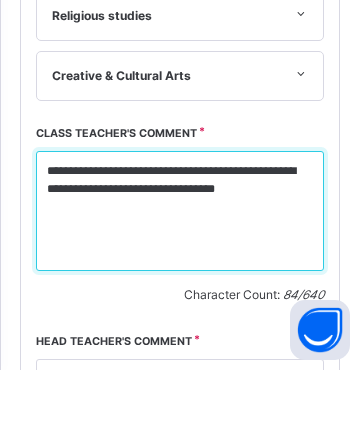 click on "**********" at bounding box center (180, 262) 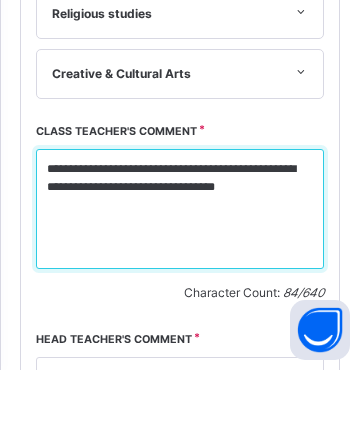 type on "**********" 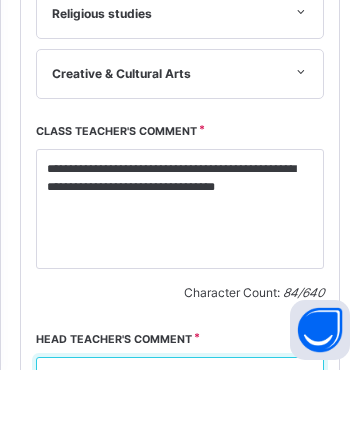 click at bounding box center (180, 468) 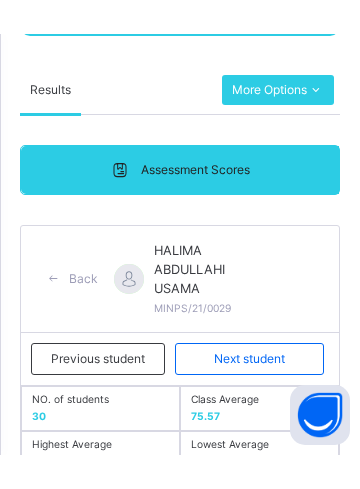 scroll, scrollTop: 1612, scrollLeft: 0, axis: vertical 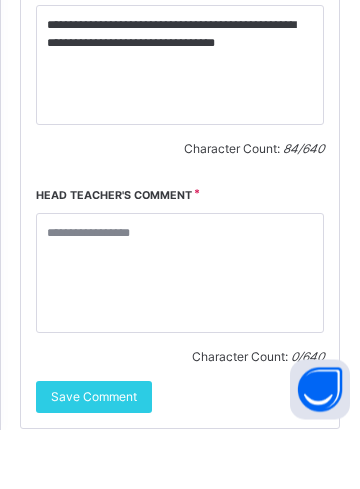 click on "Save Comment" at bounding box center (94, 457) 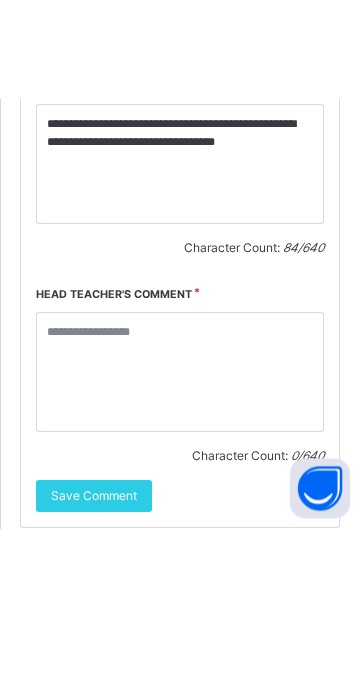 scroll, scrollTop: 149, scrollLeft: 0, axis: vertical 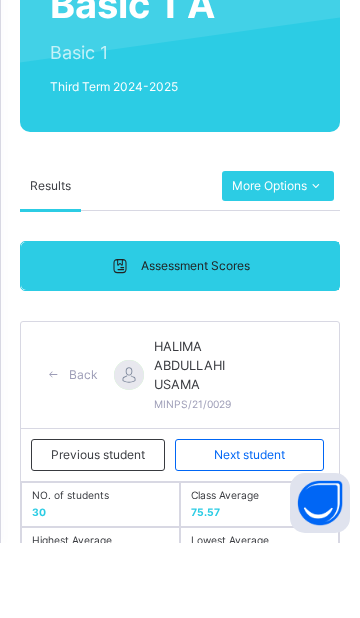 click on "HALIMA ABDULLAHI USAMA" at bounding box center [211, 441] 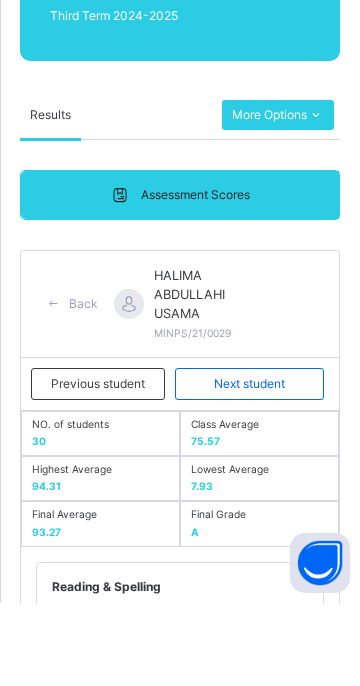 scroll, scrollTop: 166, scrollLeft: 0, axis: vertical 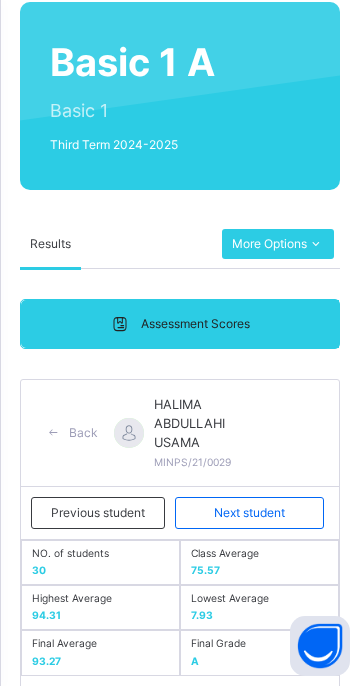 click on "Next student" at bounding box center (249, 513) 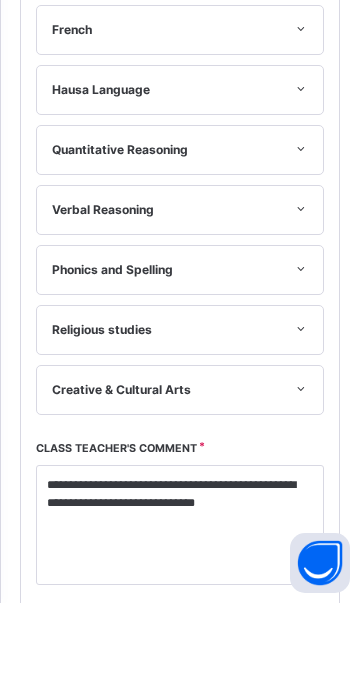 scroll, scrollTop: 1115, scrollLeft: 0, axis: vertical 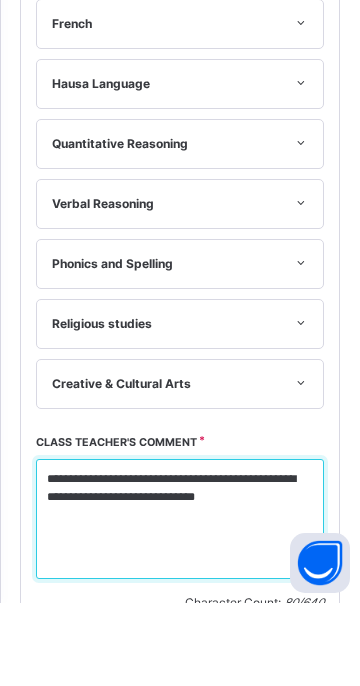 click on "**********" at bounding box center (180, 602) 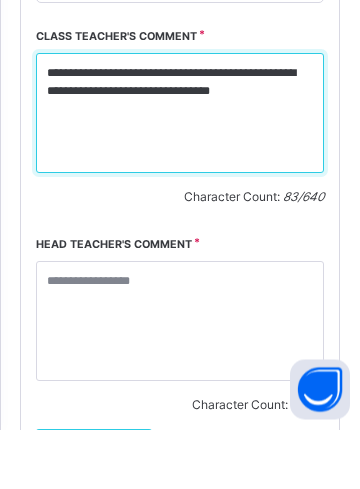 scroll, scrollTop: 1546, scrollLeft: 0, axis: vertical 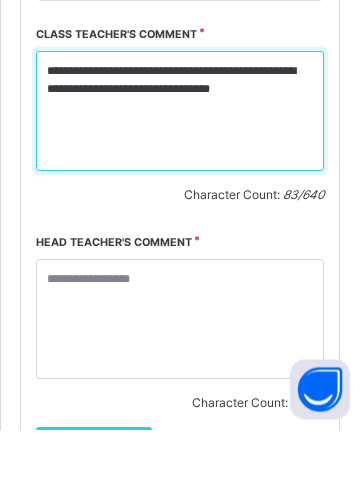 type on "**********" 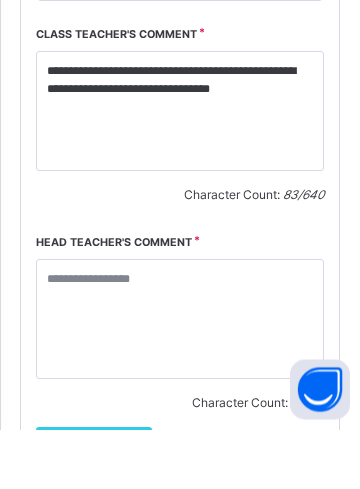 click on "Save Comment" at bounding box center (94, 503) 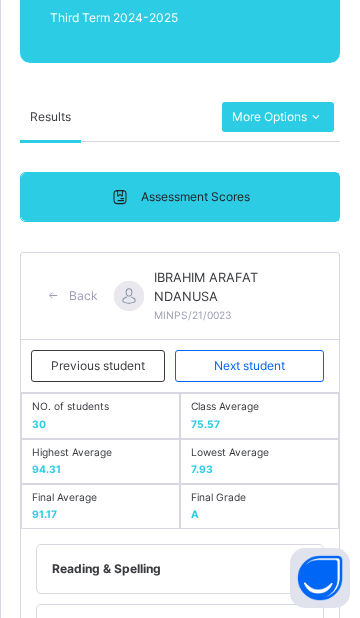 scroll, scrollTop: 288, scrollLeft: 0, axis: vertical 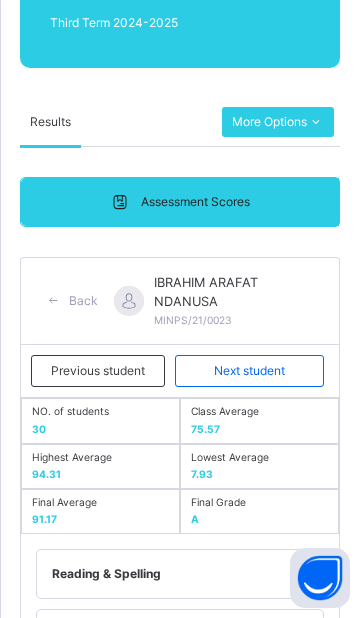 click on "Next student" at bounding box center (249, 371) 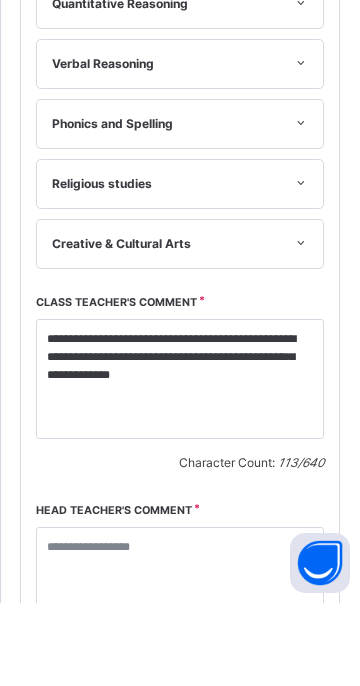 scroll, scrollTop: 1270, scrollLeft: 0, axis: vertical 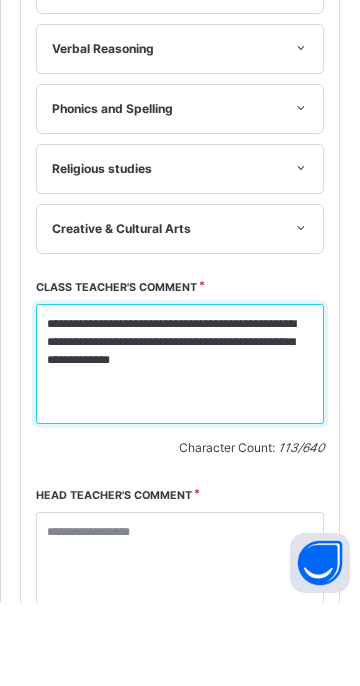click on "**********" at bounding box center (180, 447) 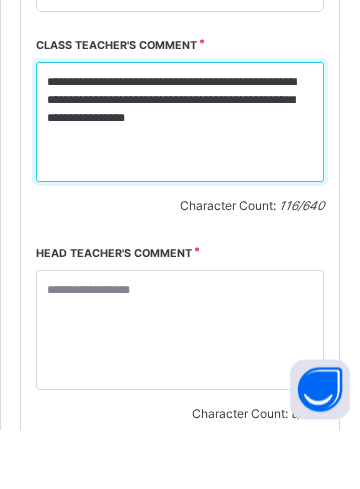 scroll, scrollTop: 1593, scrollLeft: 0, axis: vertical 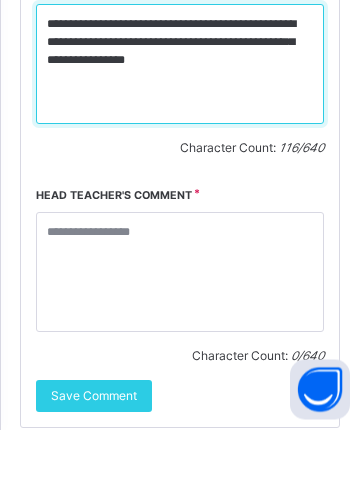 type on "**********" 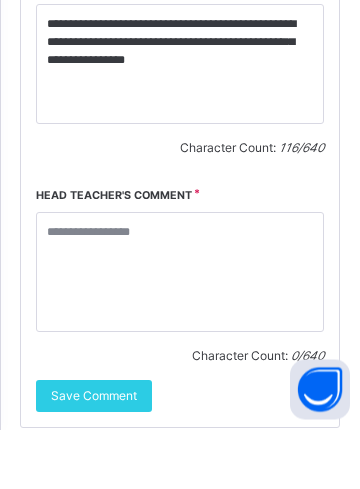 click on "Save Comment" at bounding box center [94, 456] 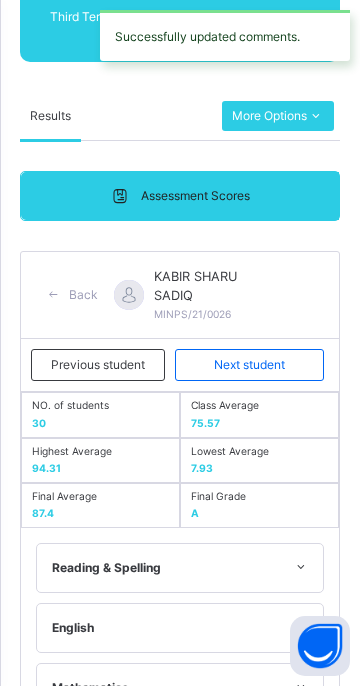 scroll, scrollTop: 280, scrollLeft: 0, axis: vertical 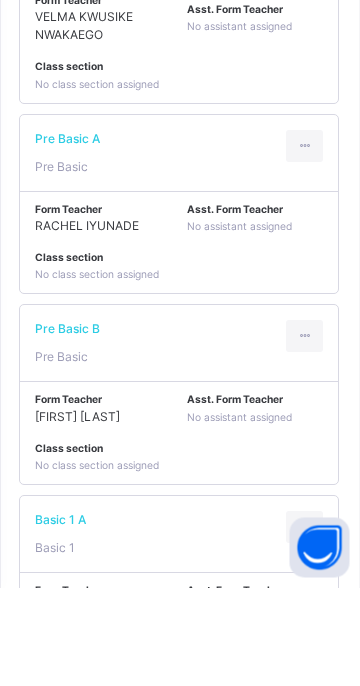 click on "Basic  1   A   Basic 1" at bounding box center (180, 633) 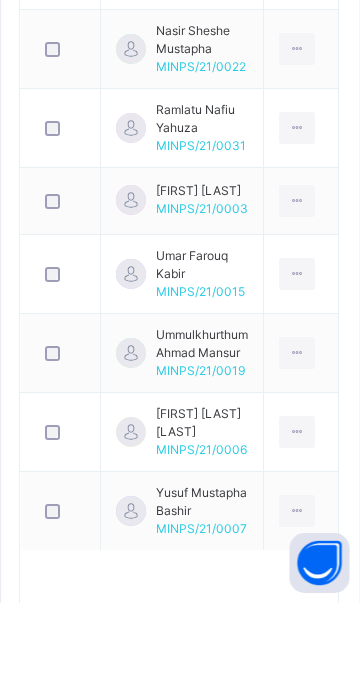 scroll, scrollTop: 2503, scrollLeft: 0, axis: vertical 